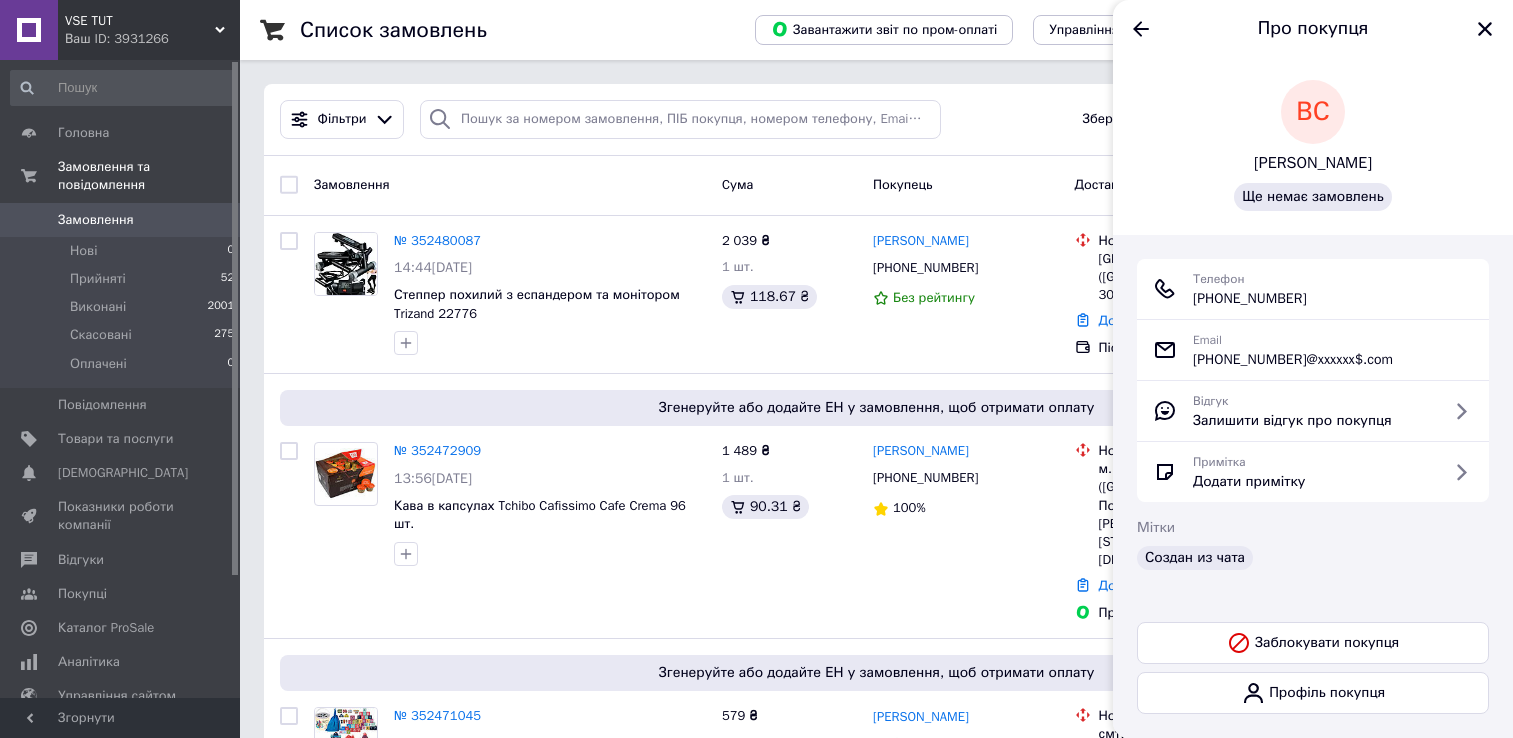 scroll, scrollTop: 0, scrollLeft: 0, axis: both 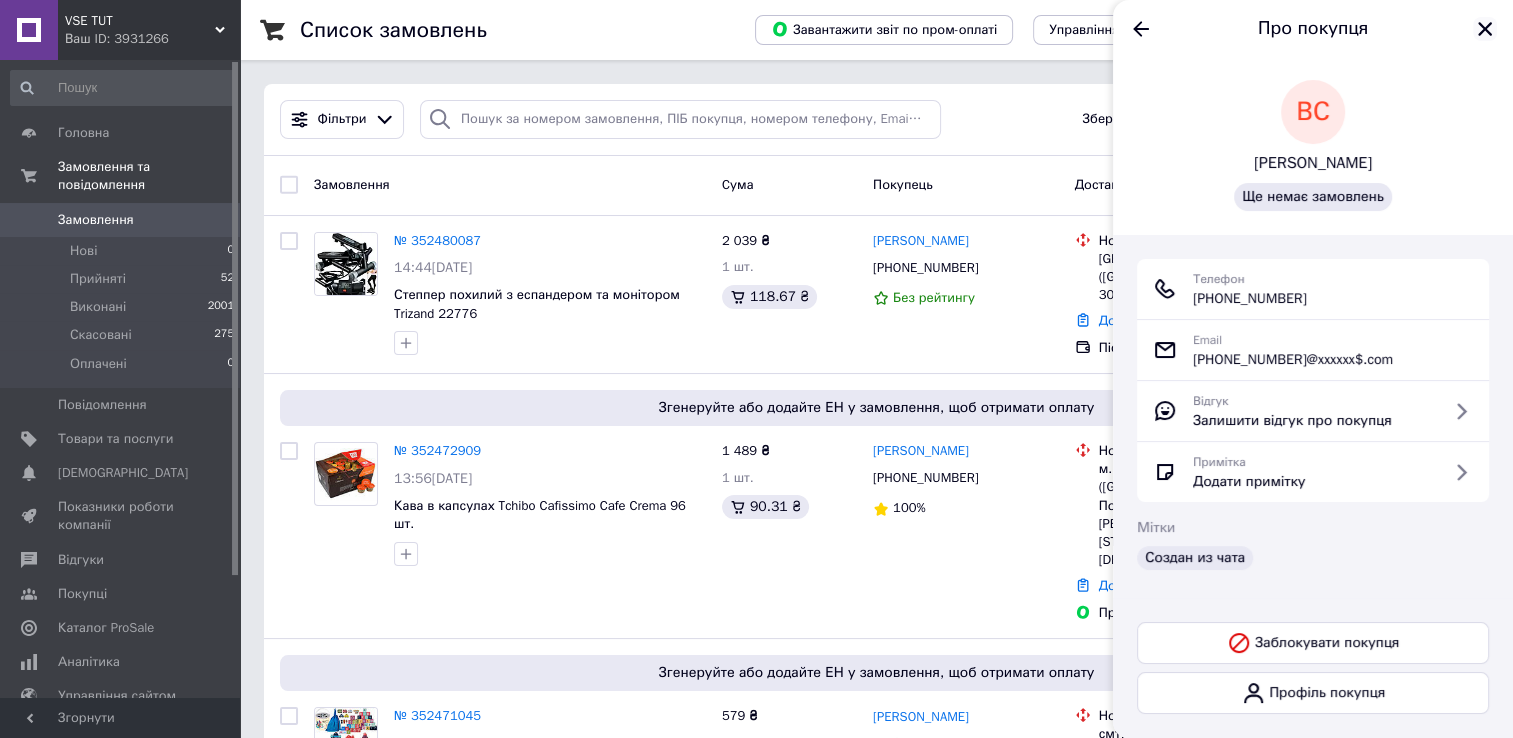 click 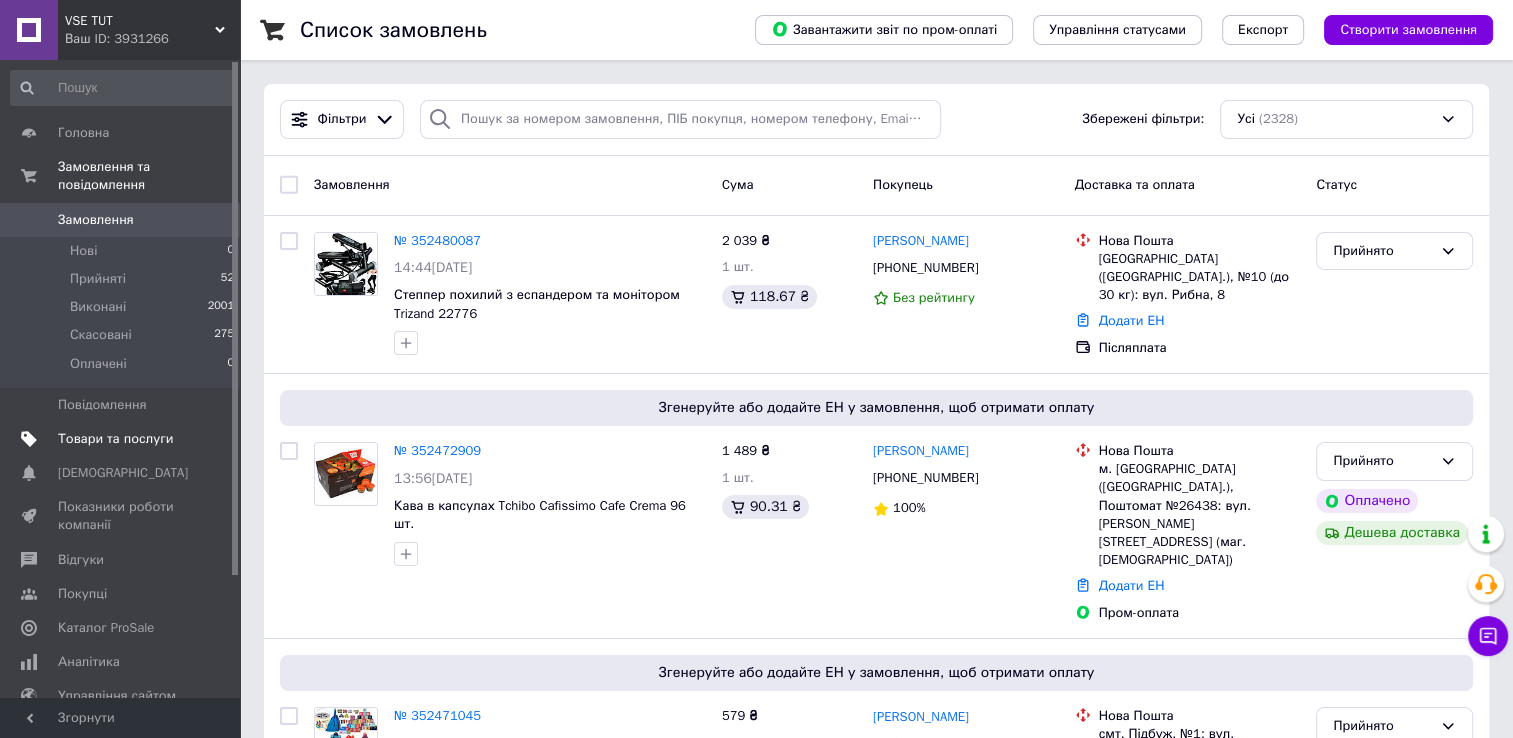 click on "Товари та послуги" at bounding box center (115, 439) 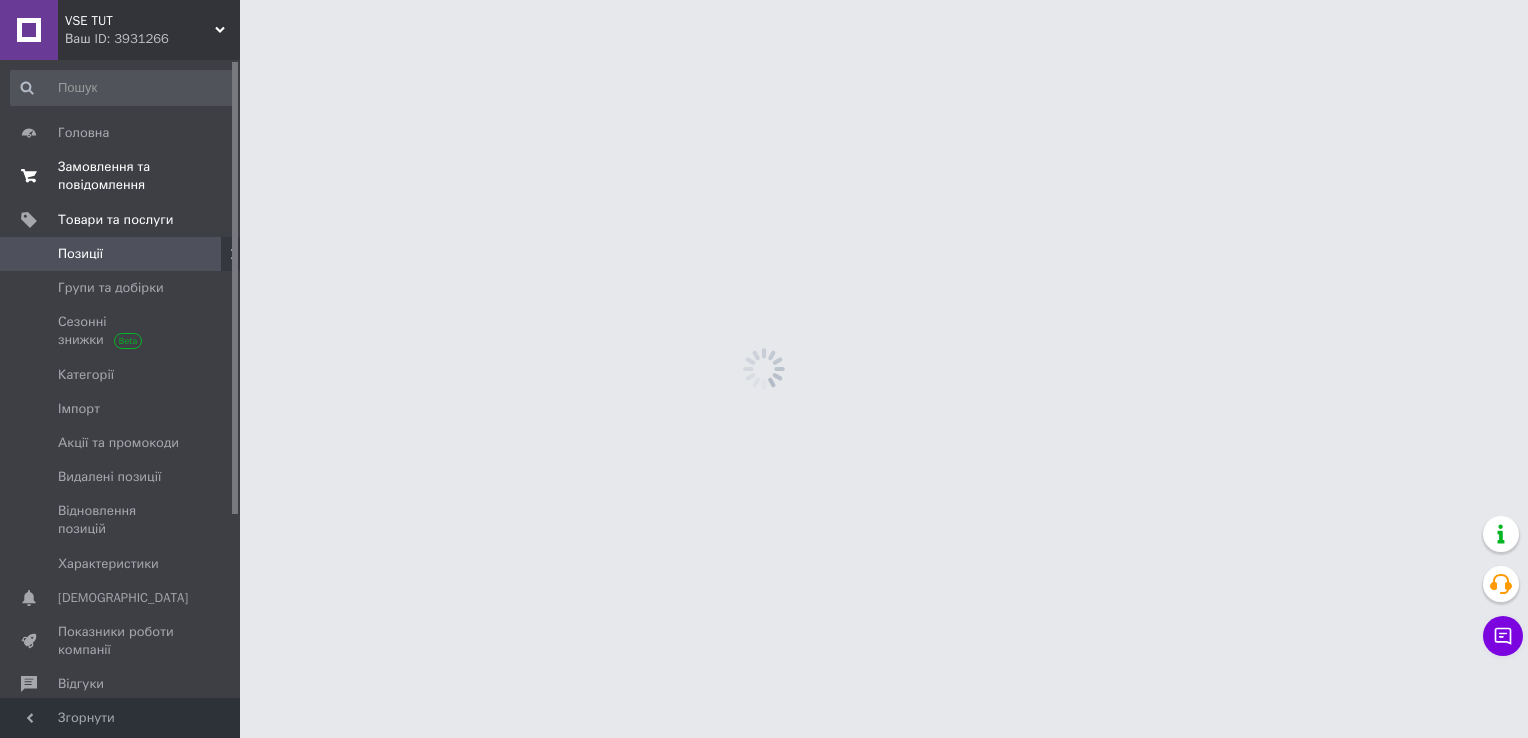 click on "Замовлення та повідомлення" at bounding box center [121, 176] 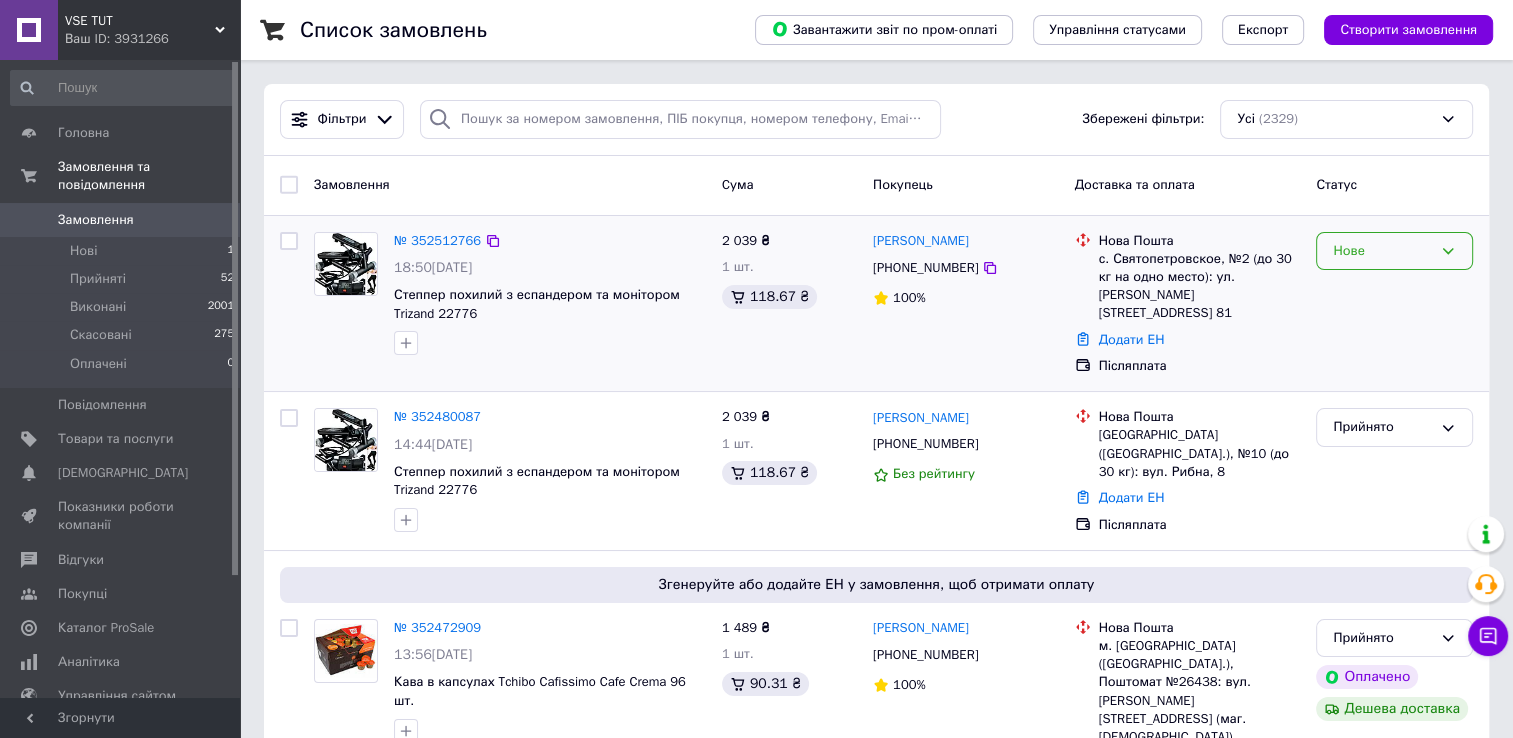 click on "Нове" at bounding box center (1382, 251) 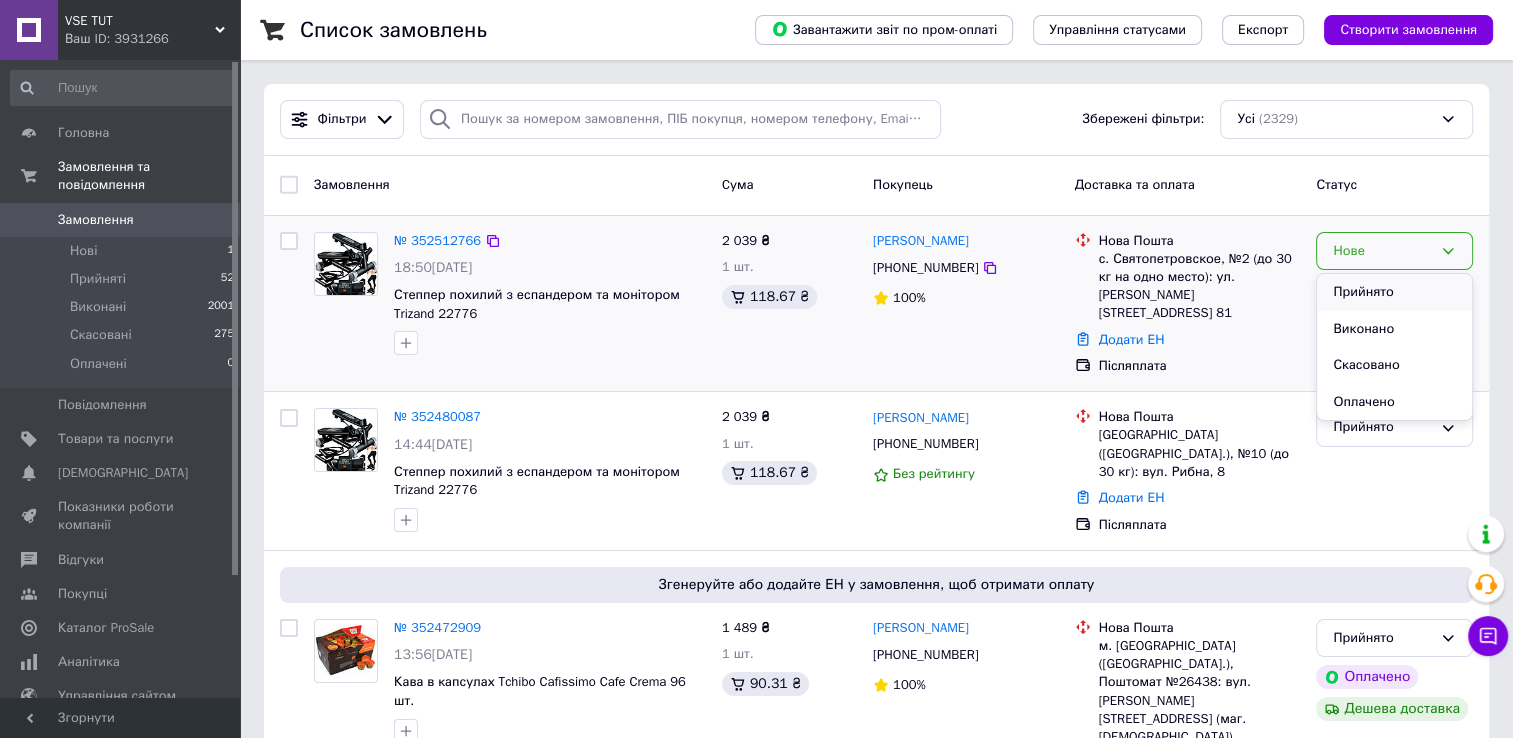 click on "Прийнято" at bounding box center [1394, 292] 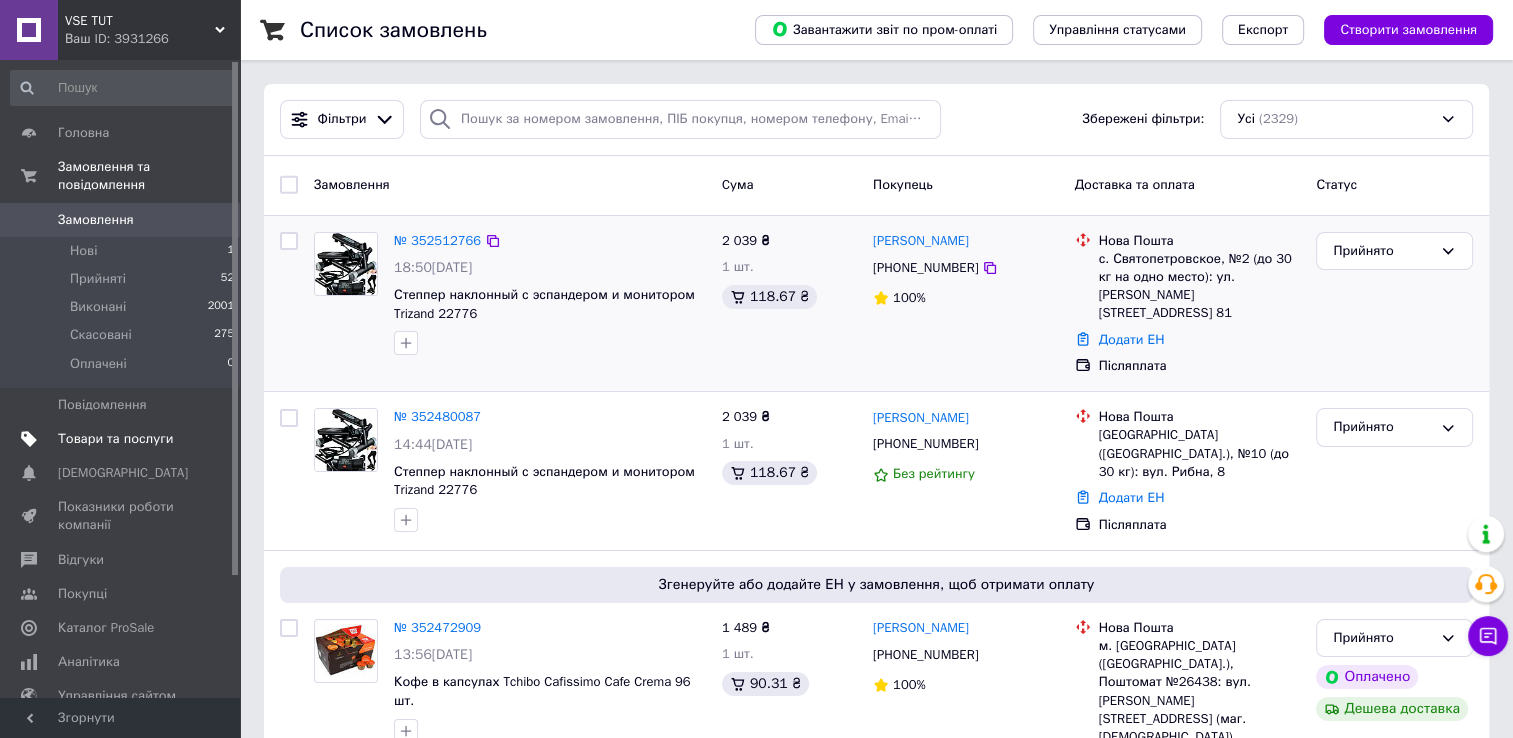 click on "Товари та послуги" at bounding box center (115, 439) 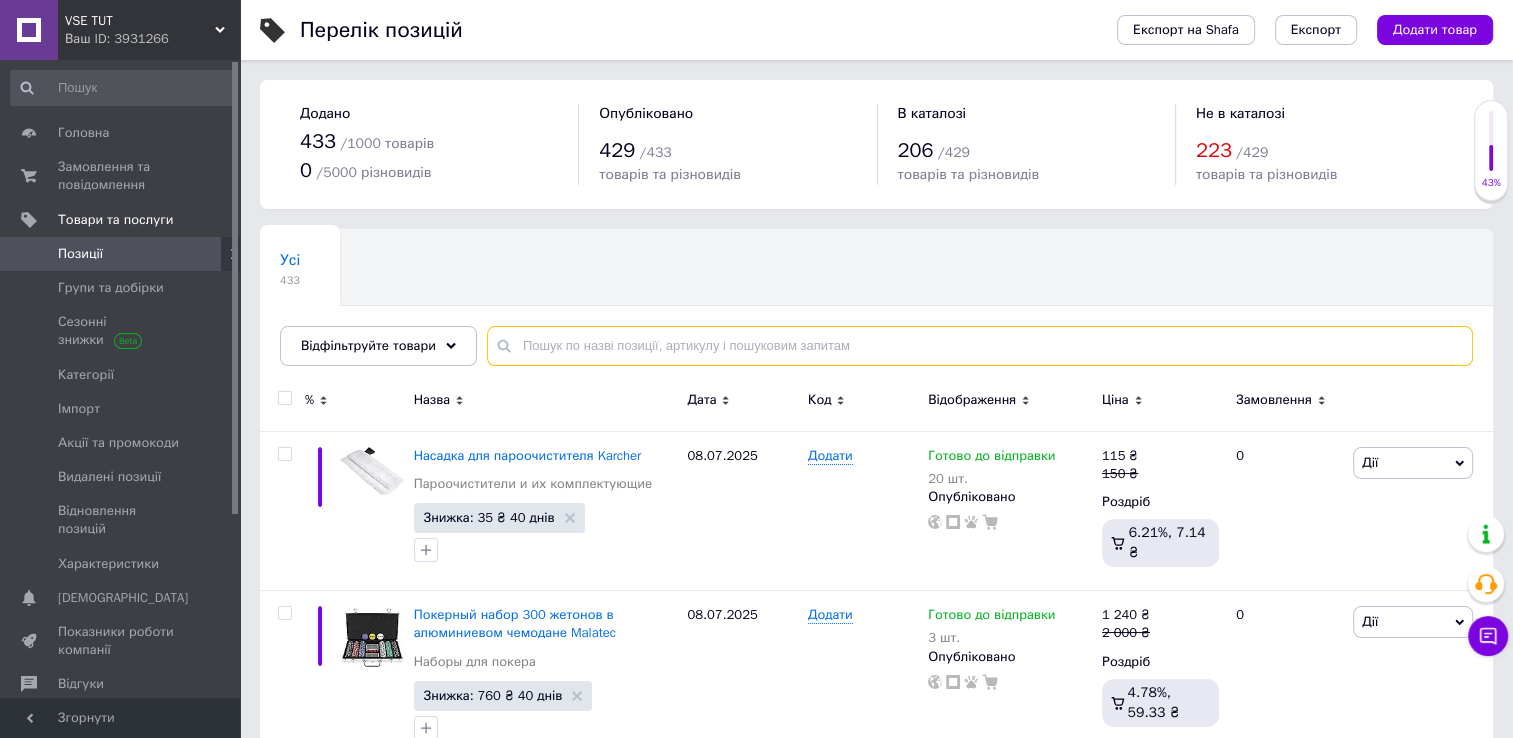 click at bounding box center (980, 346) 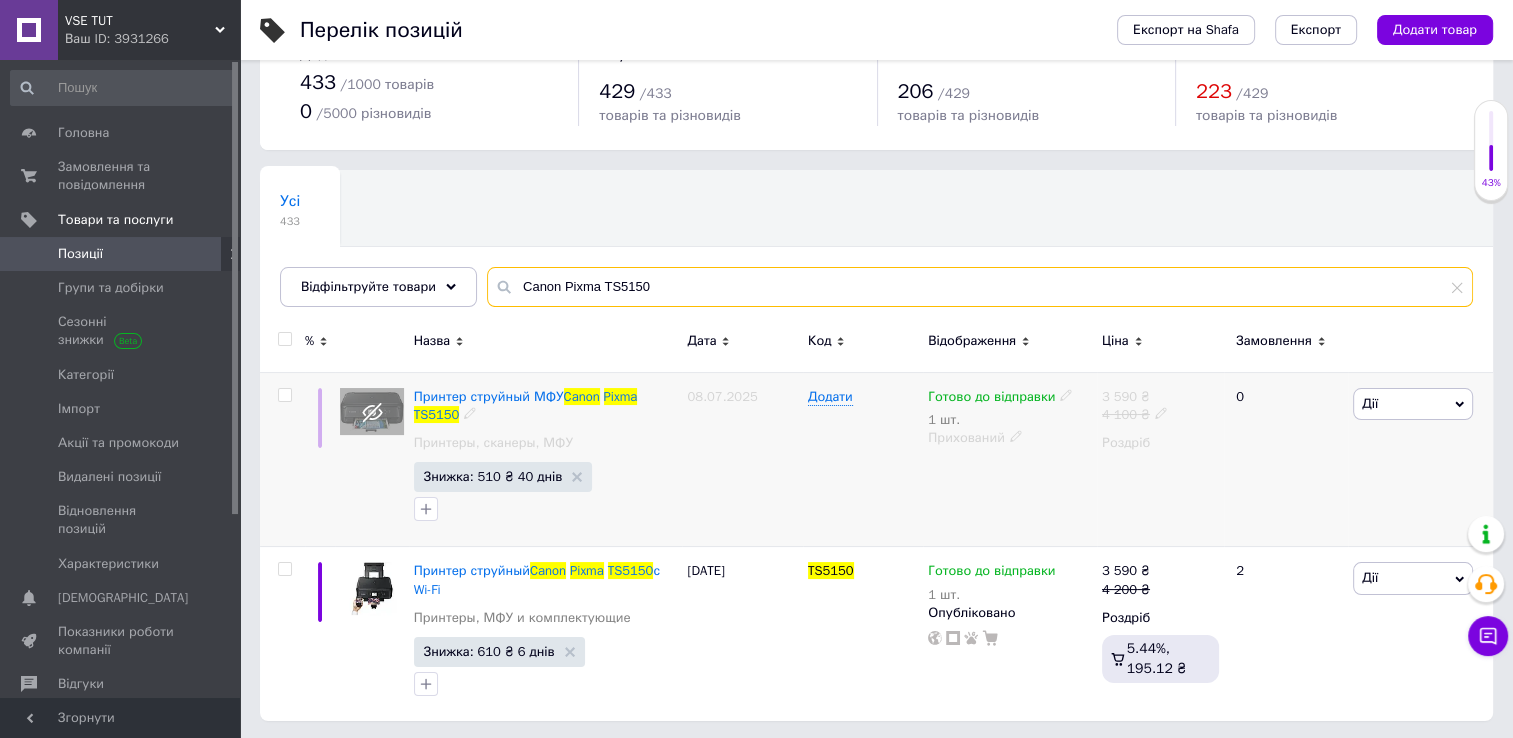 scroll, scrollTop: 60, scrollLeft: 0, axis: vertical 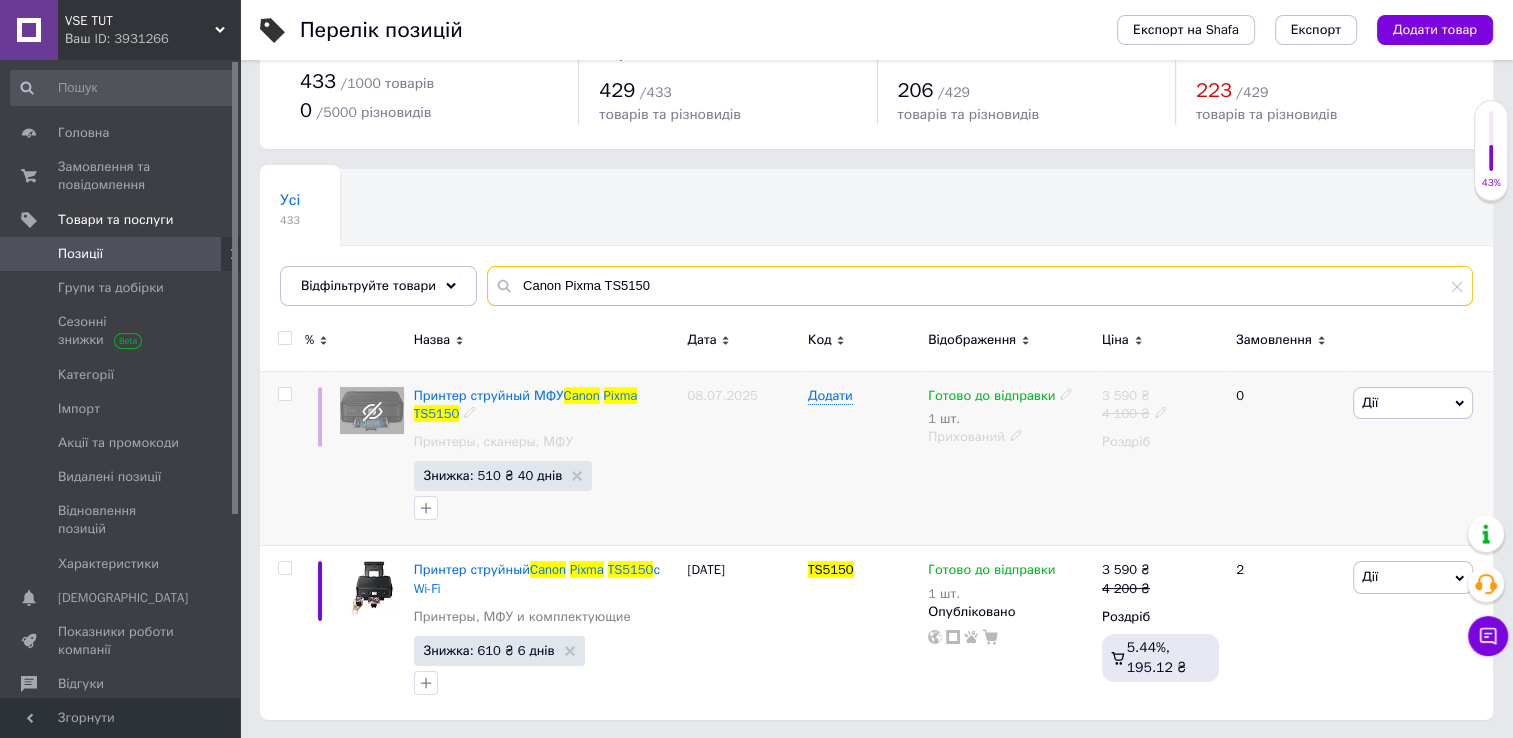 type on "Canon Pixma TS5150" 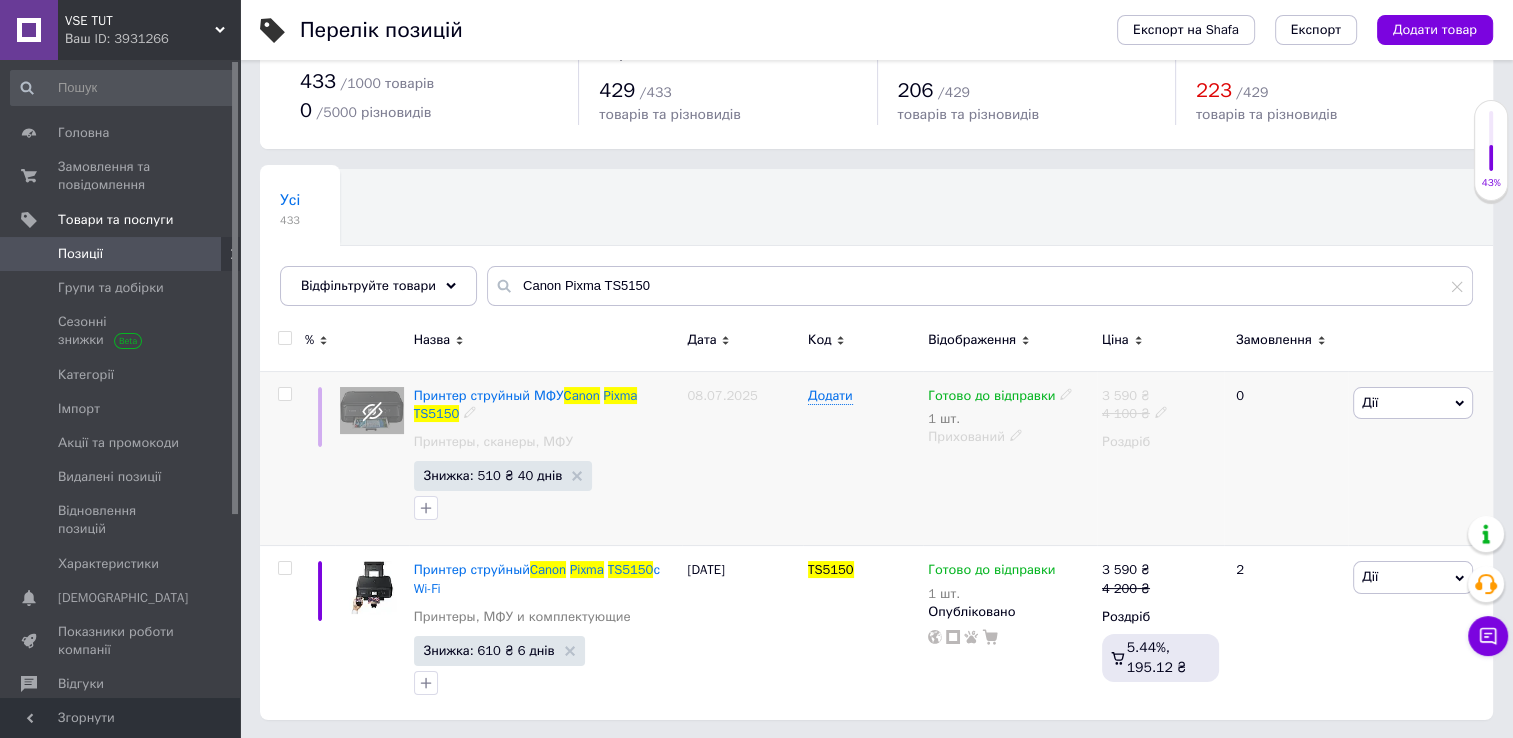 click on "Дії" at bounding box center [1413, 403] 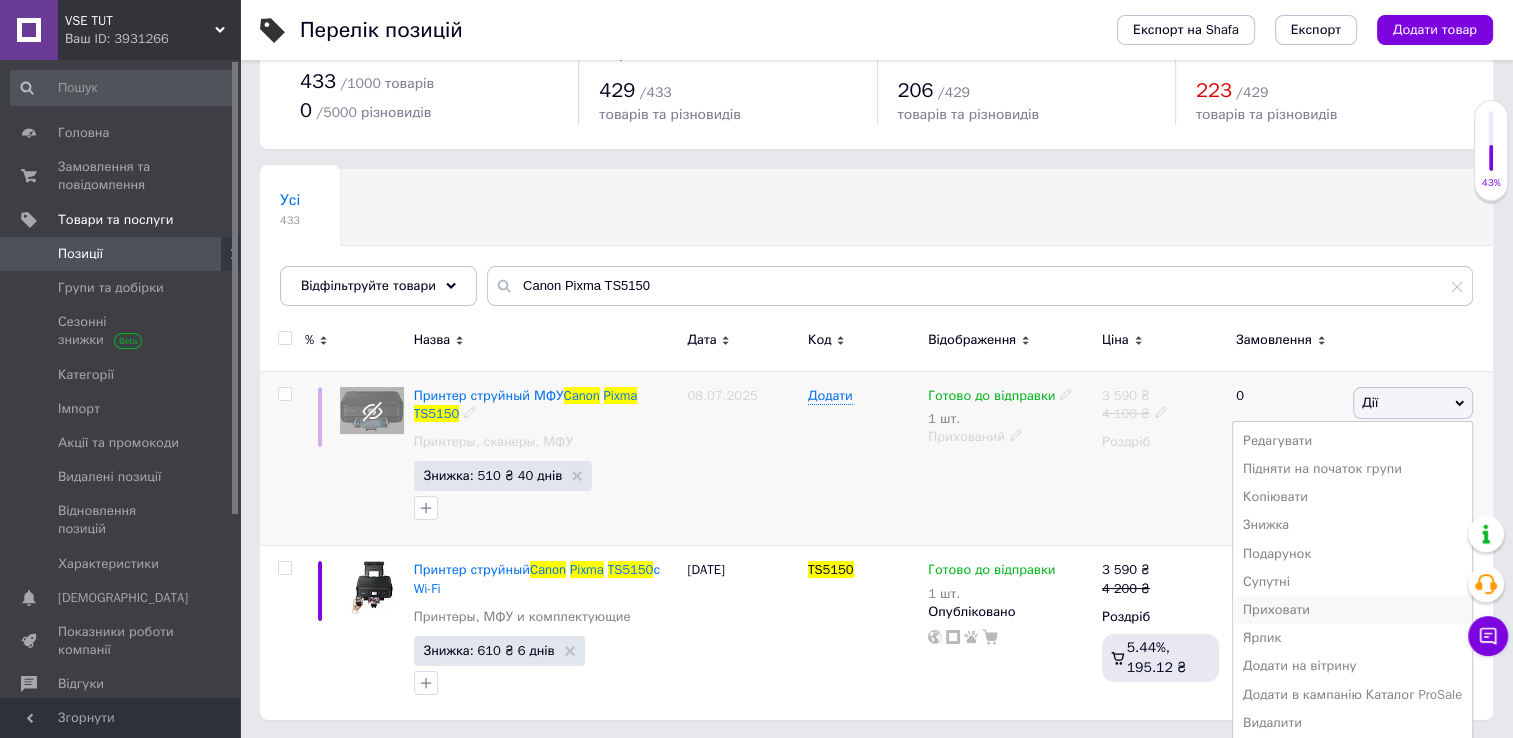 scroll, scrollTop: 63, scrollLeft: 0, axis: vertical 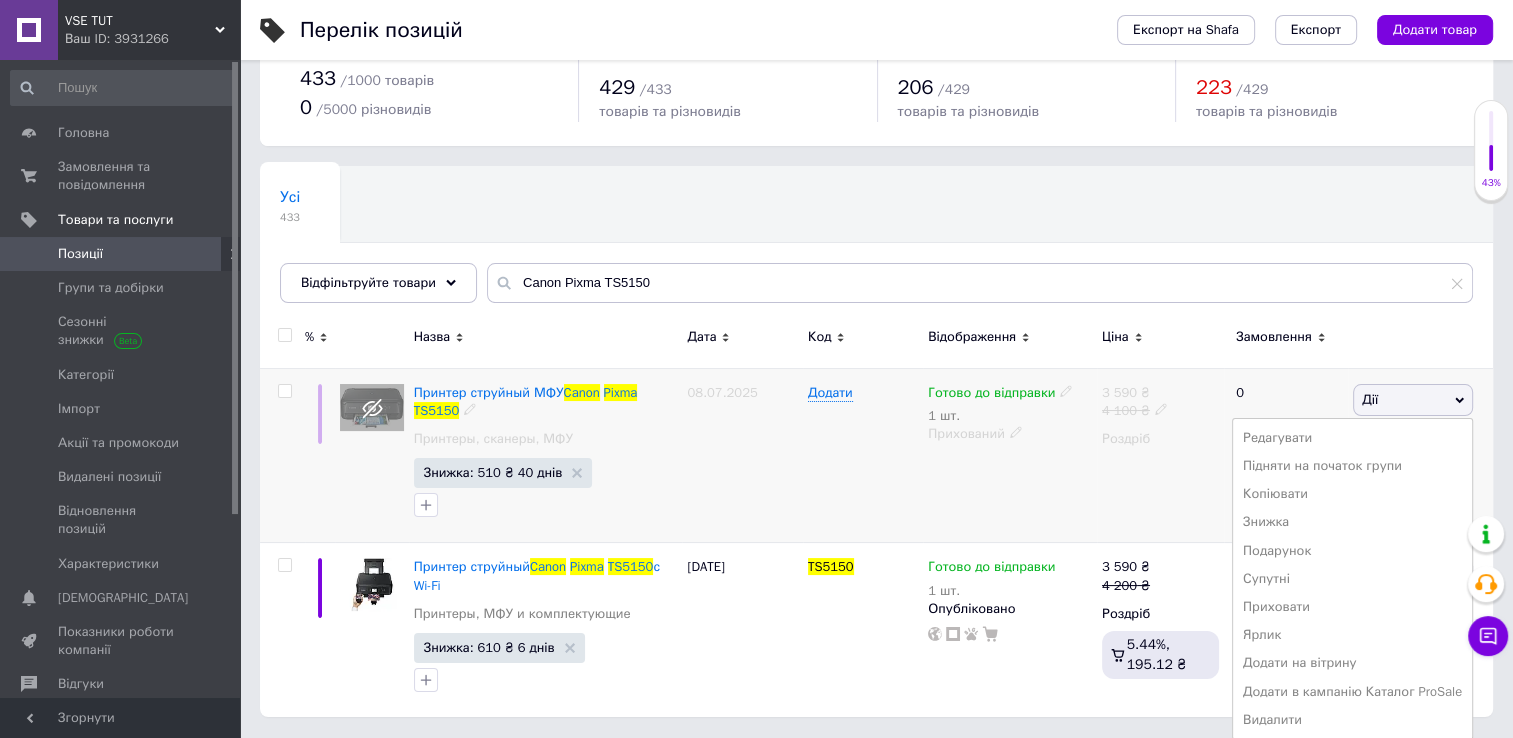 click on "Дії" at bounding box center (1413, 400) 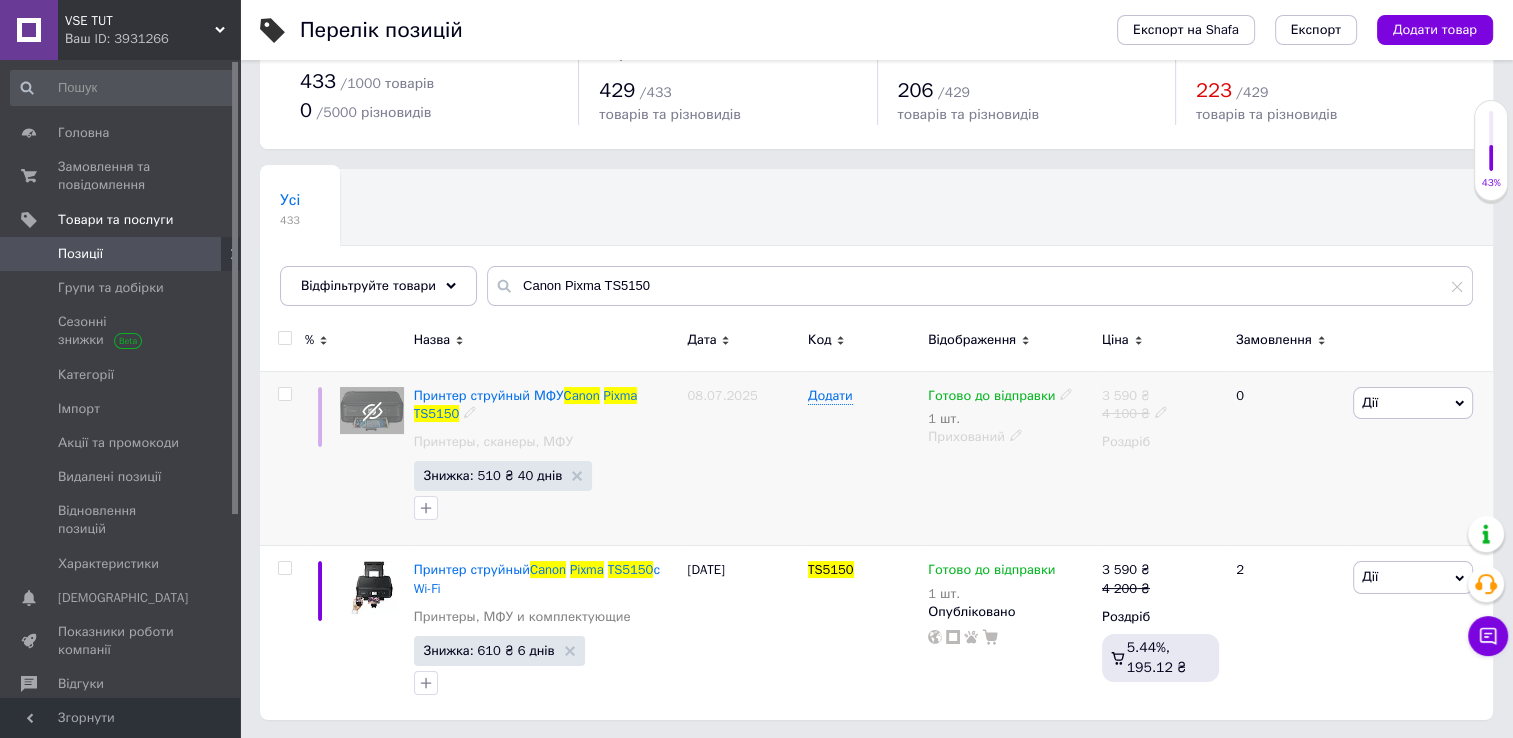 click on "Дії" at bounding box center [1413, 403] 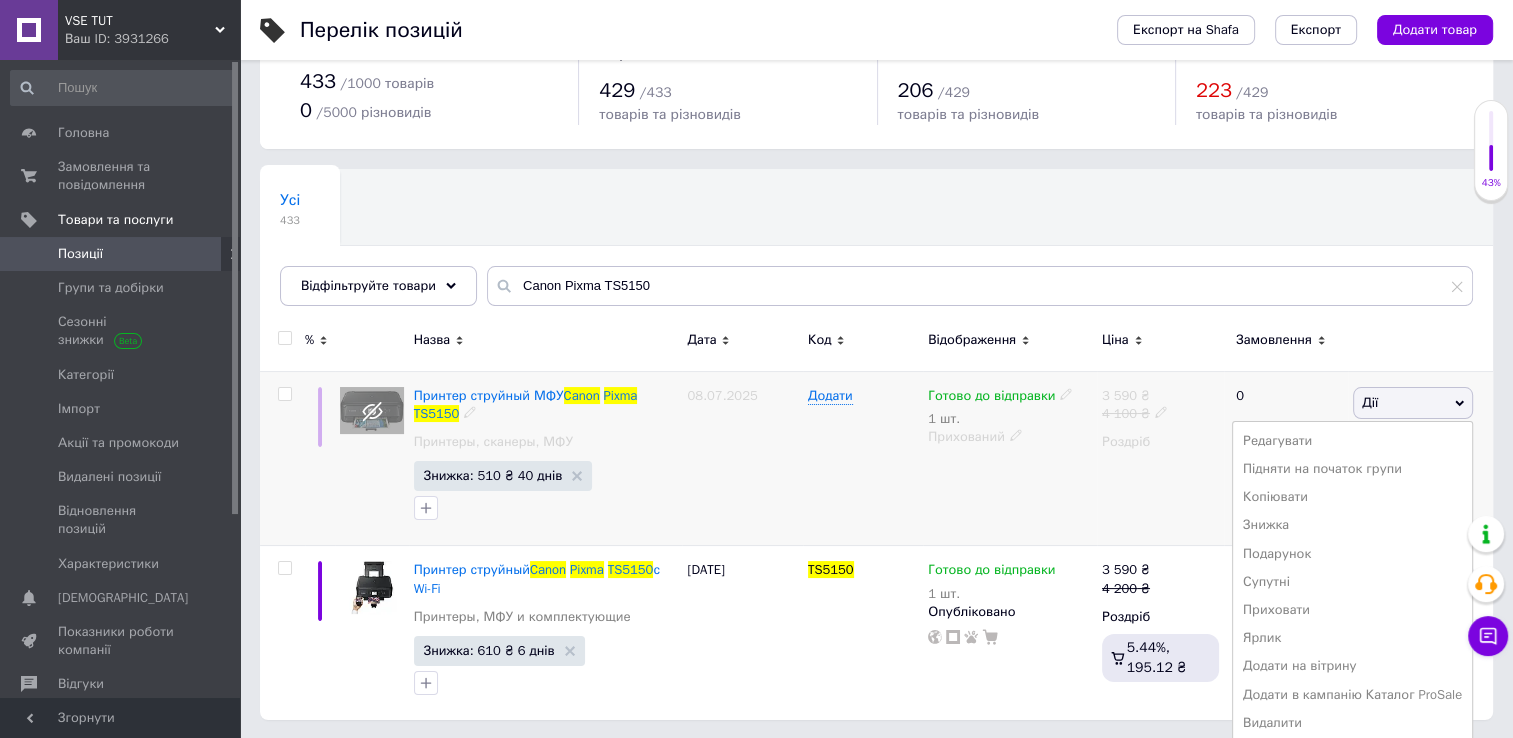 scroll, scrollTop: 63, scrollLeft: 0, axis: vertical 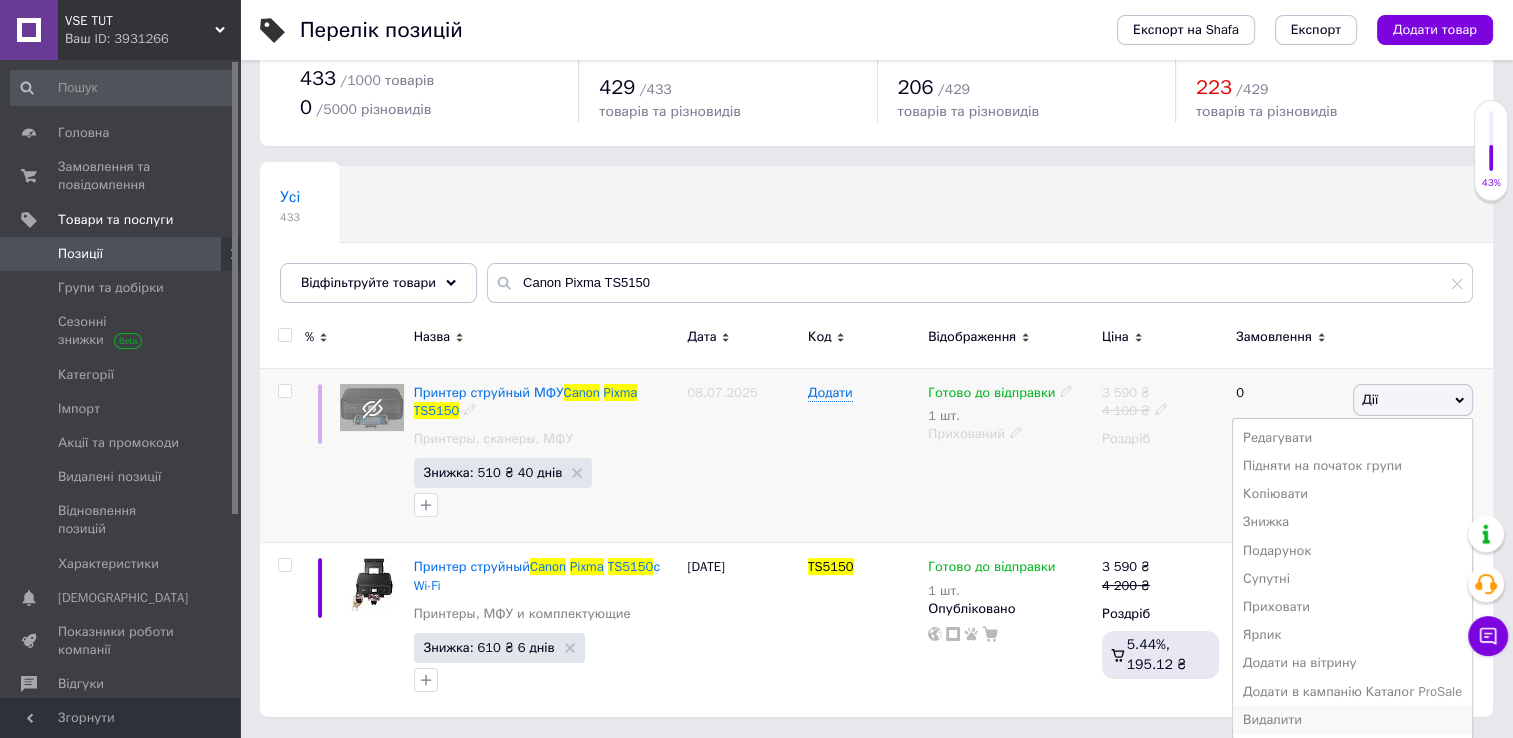 click on "Видалити" at bounding box center [1352, 720] 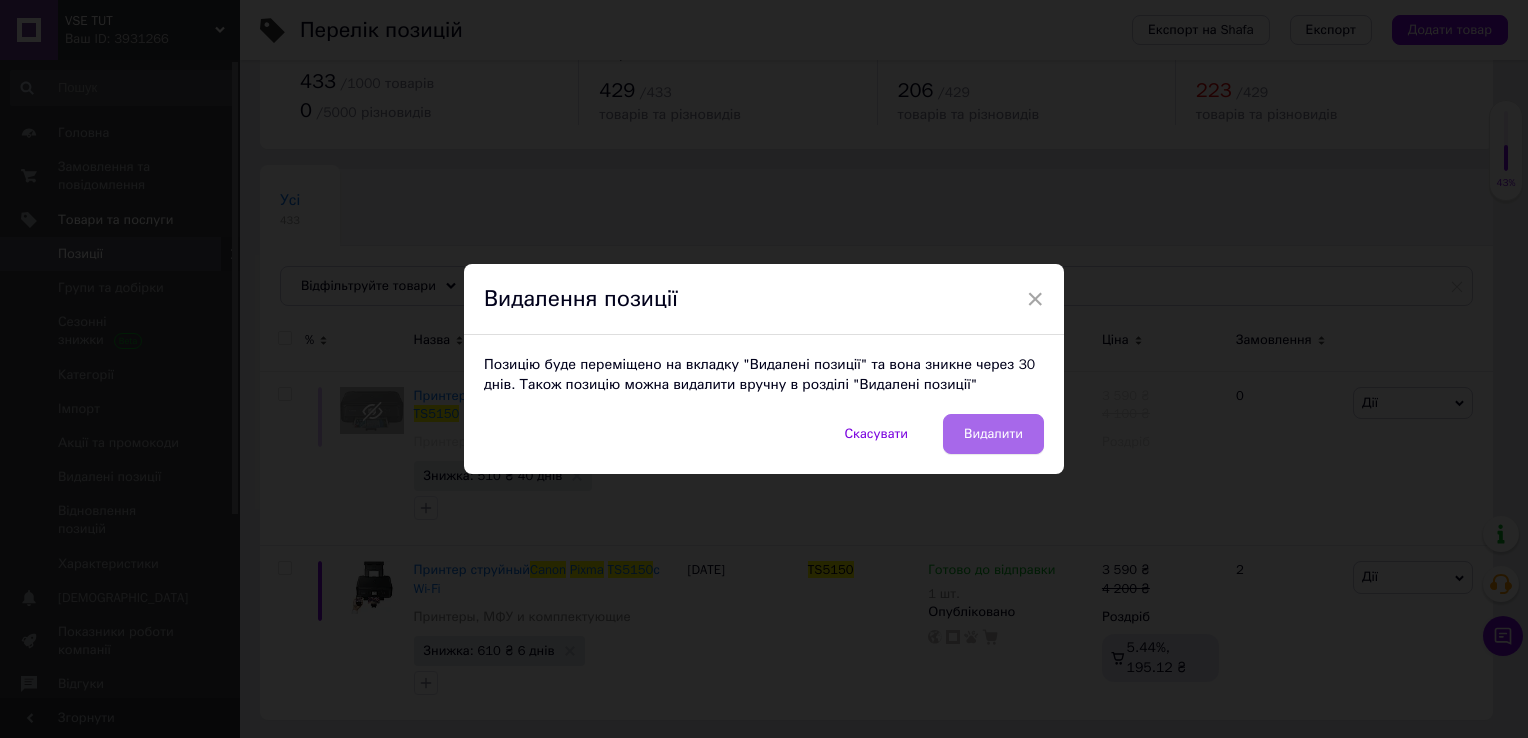 click on "Видалити" at bounding box center (993, 434) 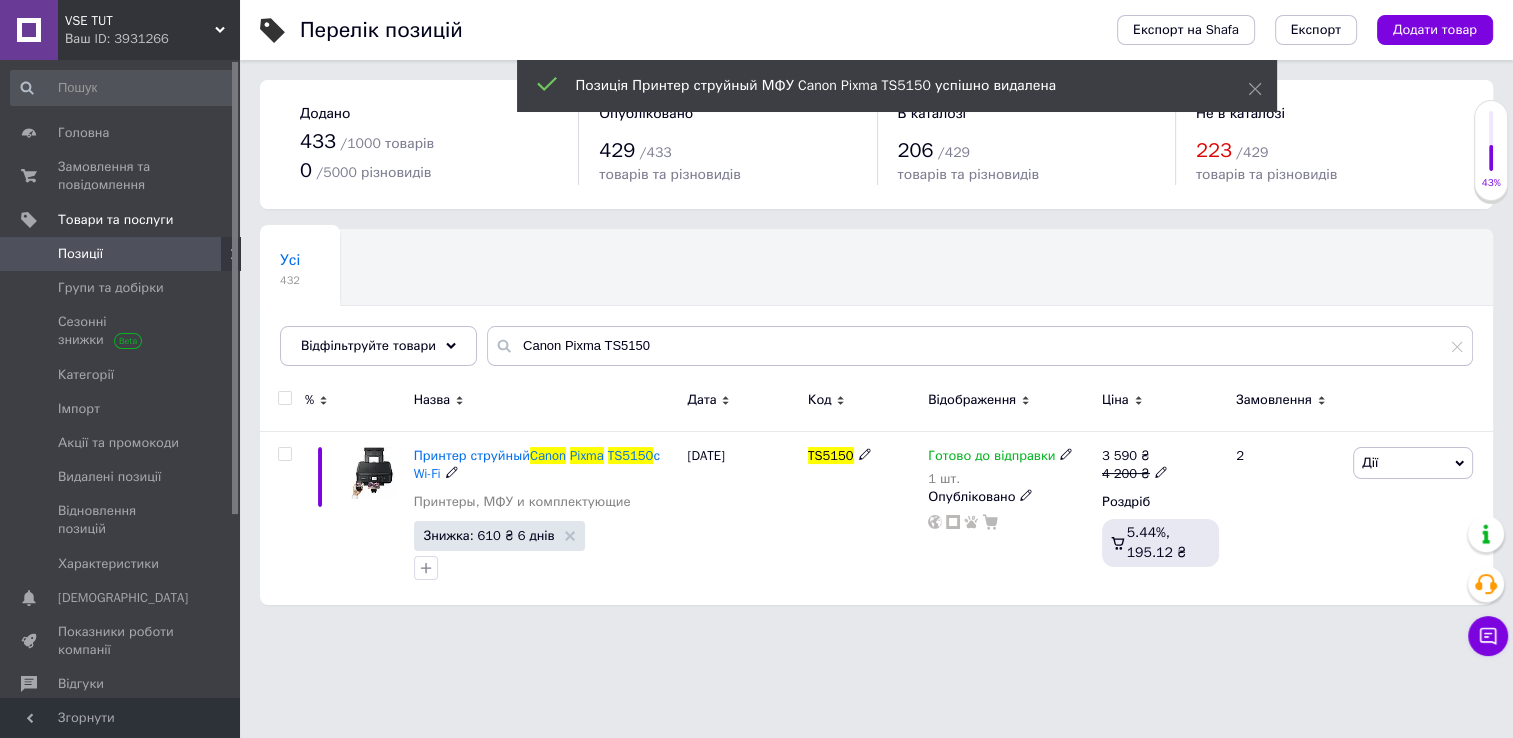scroll, scrollTop: 0, scrollLeft: 0, axis: both 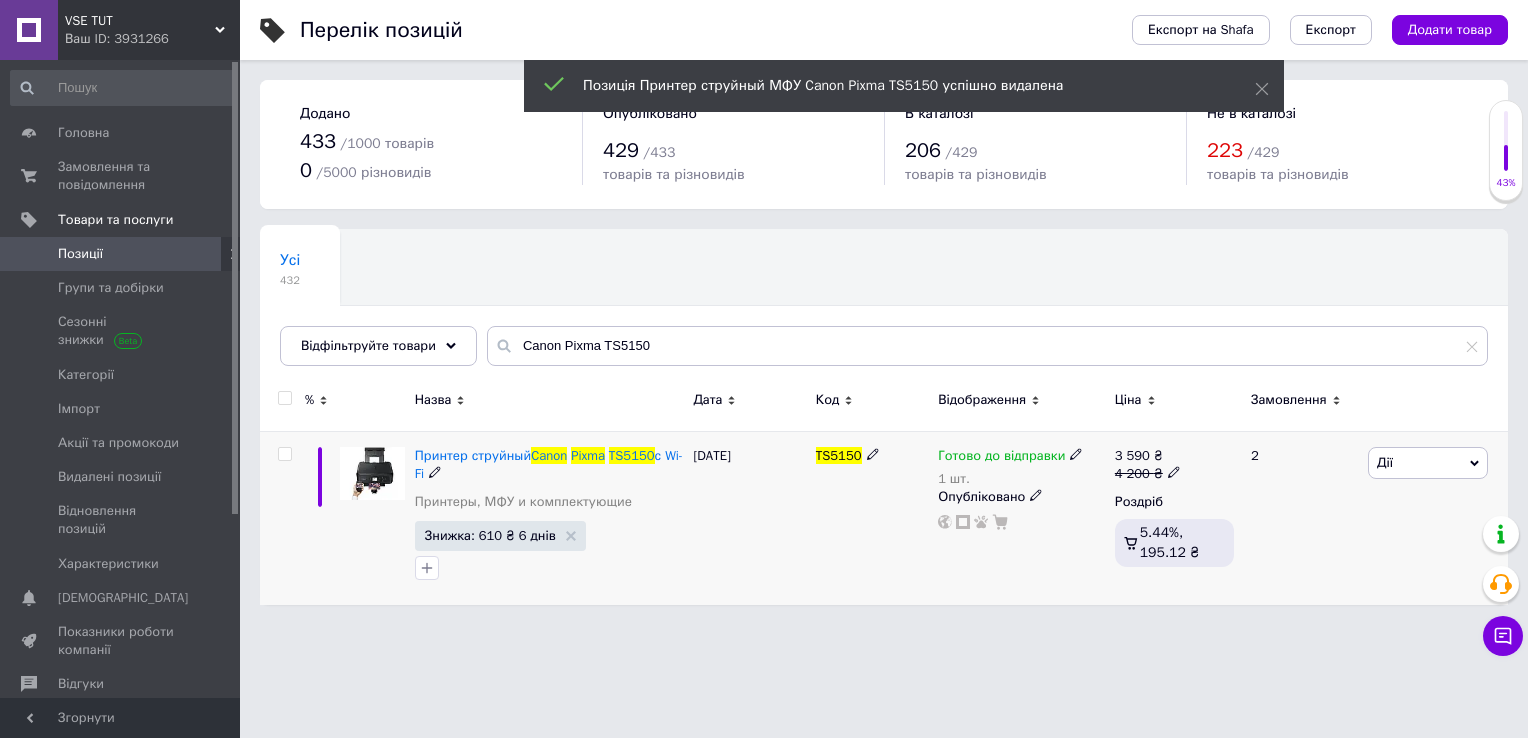 click on "Дії" at bounding box center [1428, 463] 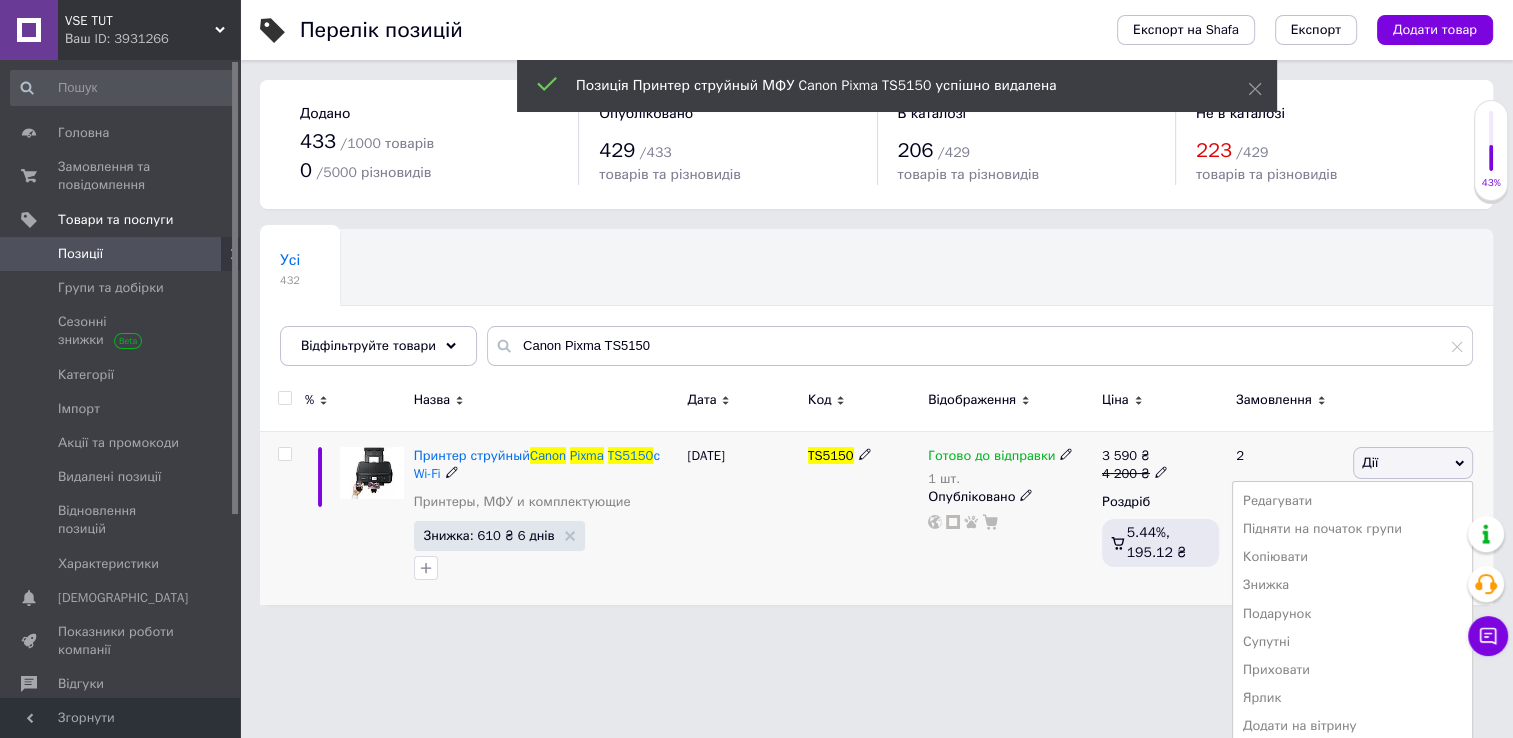 click on "Дії" at bounding box center [1413, 463] 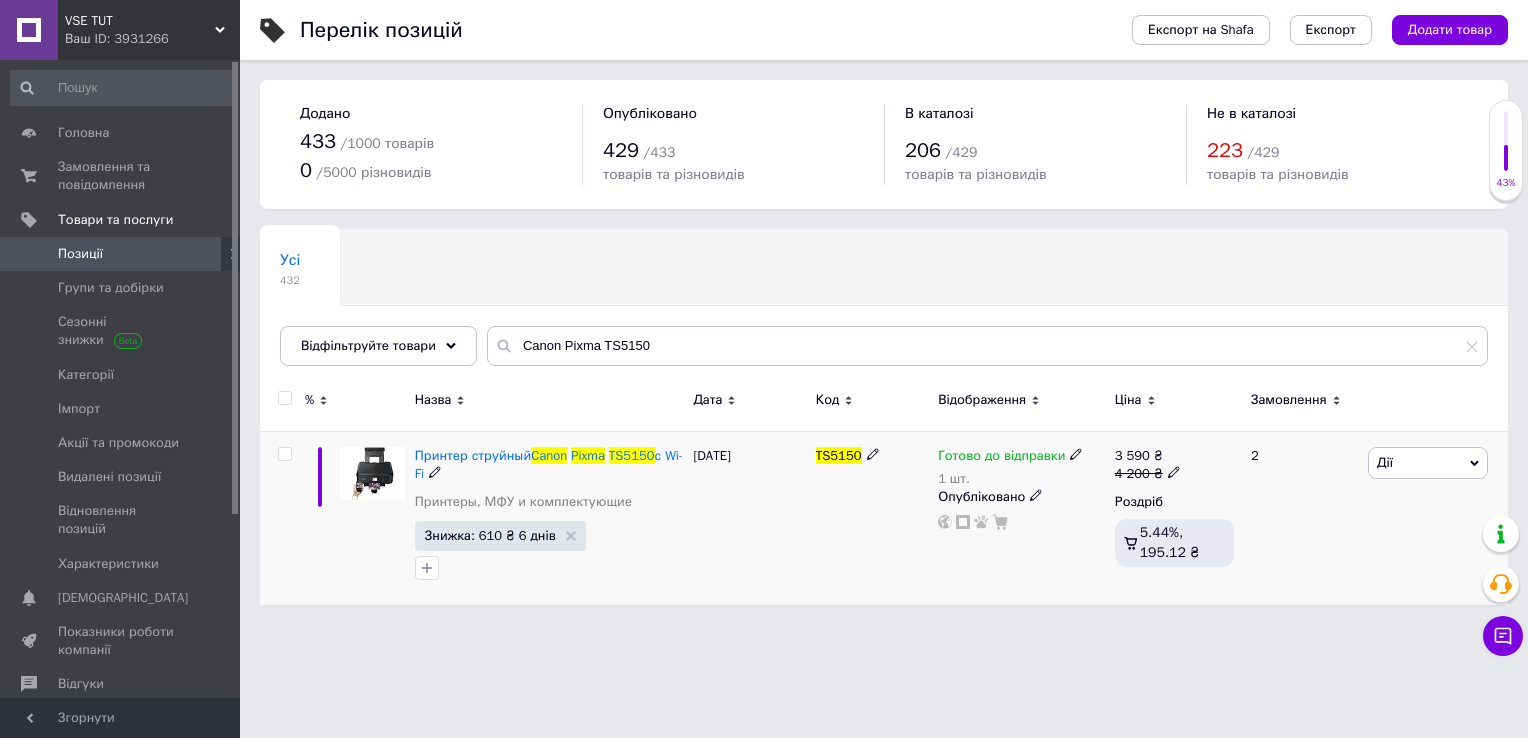 click 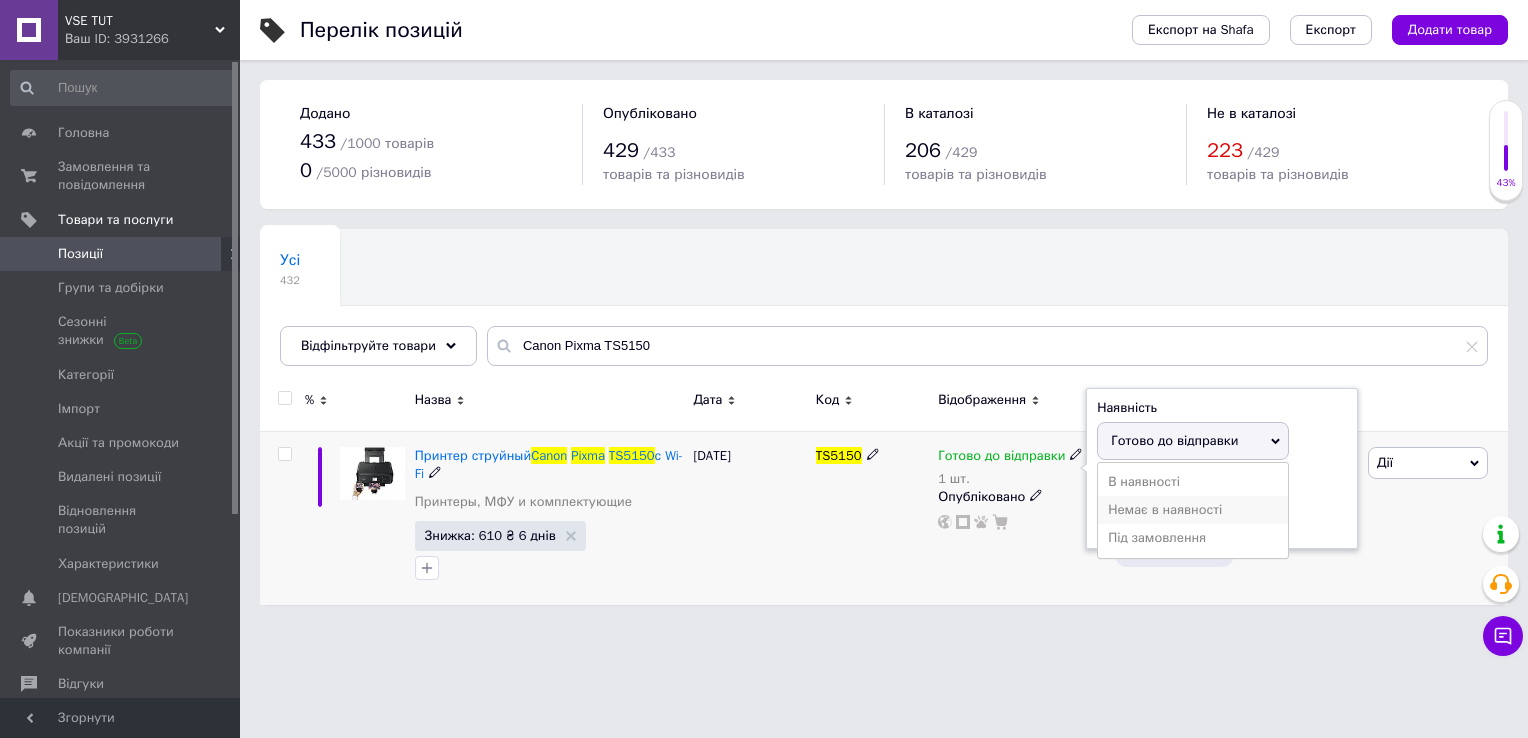 click on "Немає в наявності" at bounding box center (1193, 510) 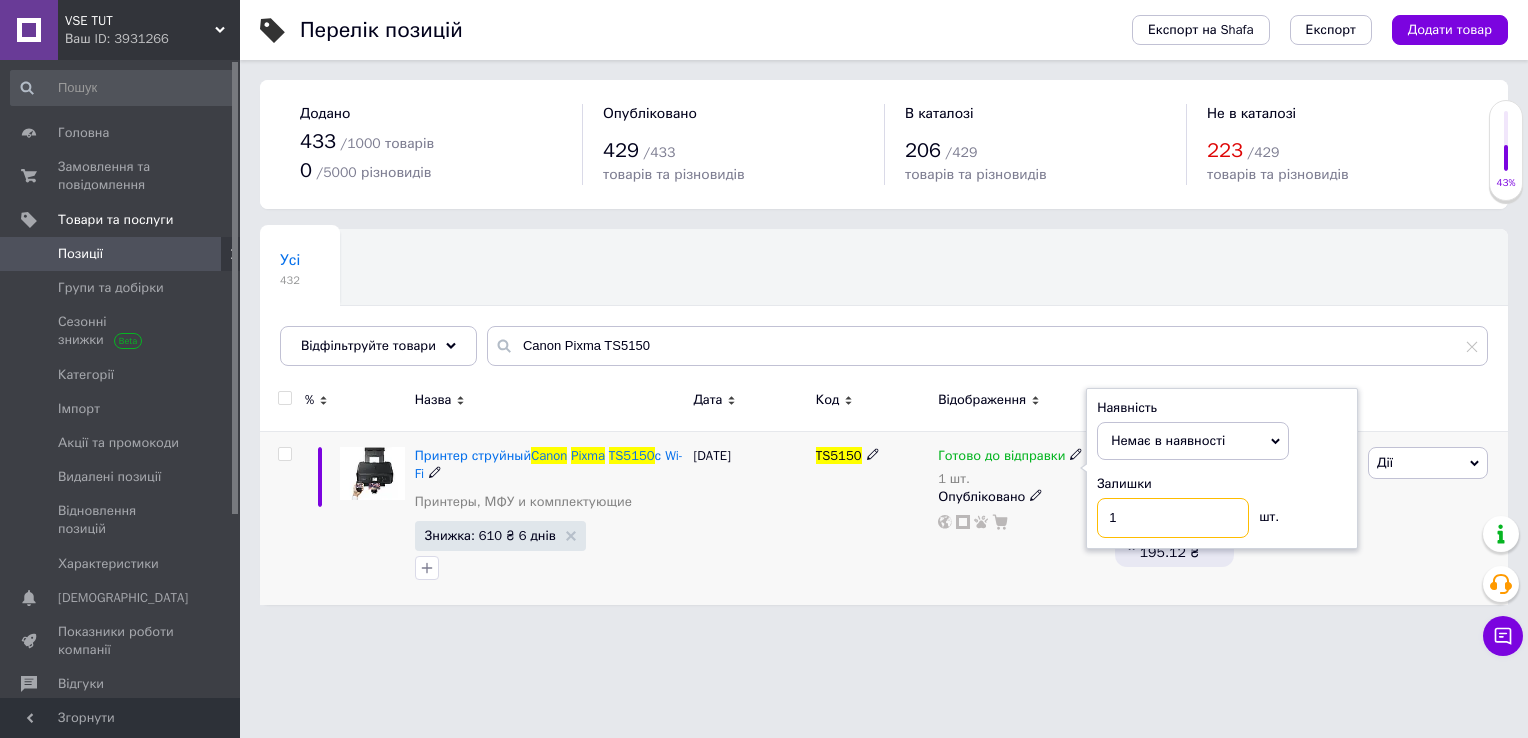 click on "1" at bounding box center [1173, 518] 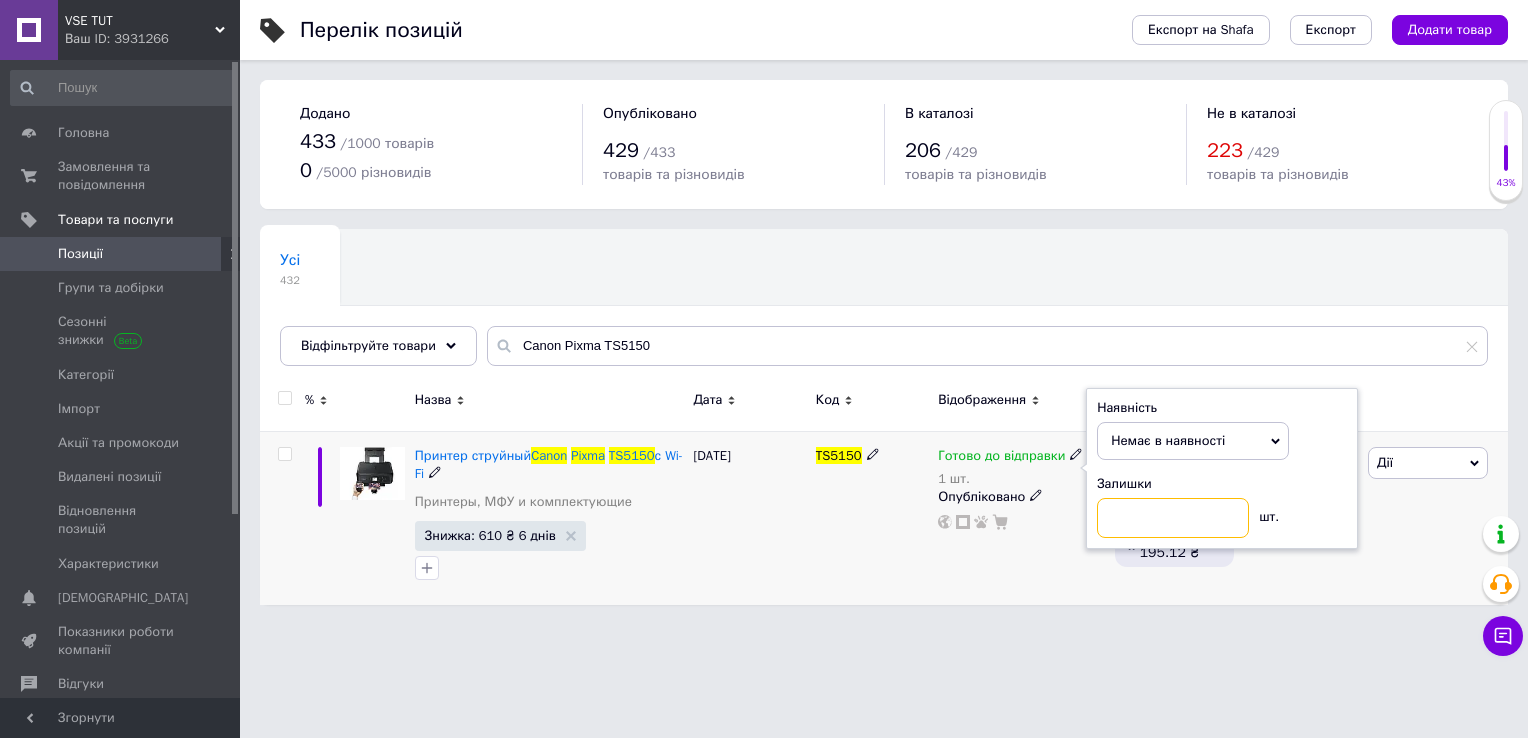 type 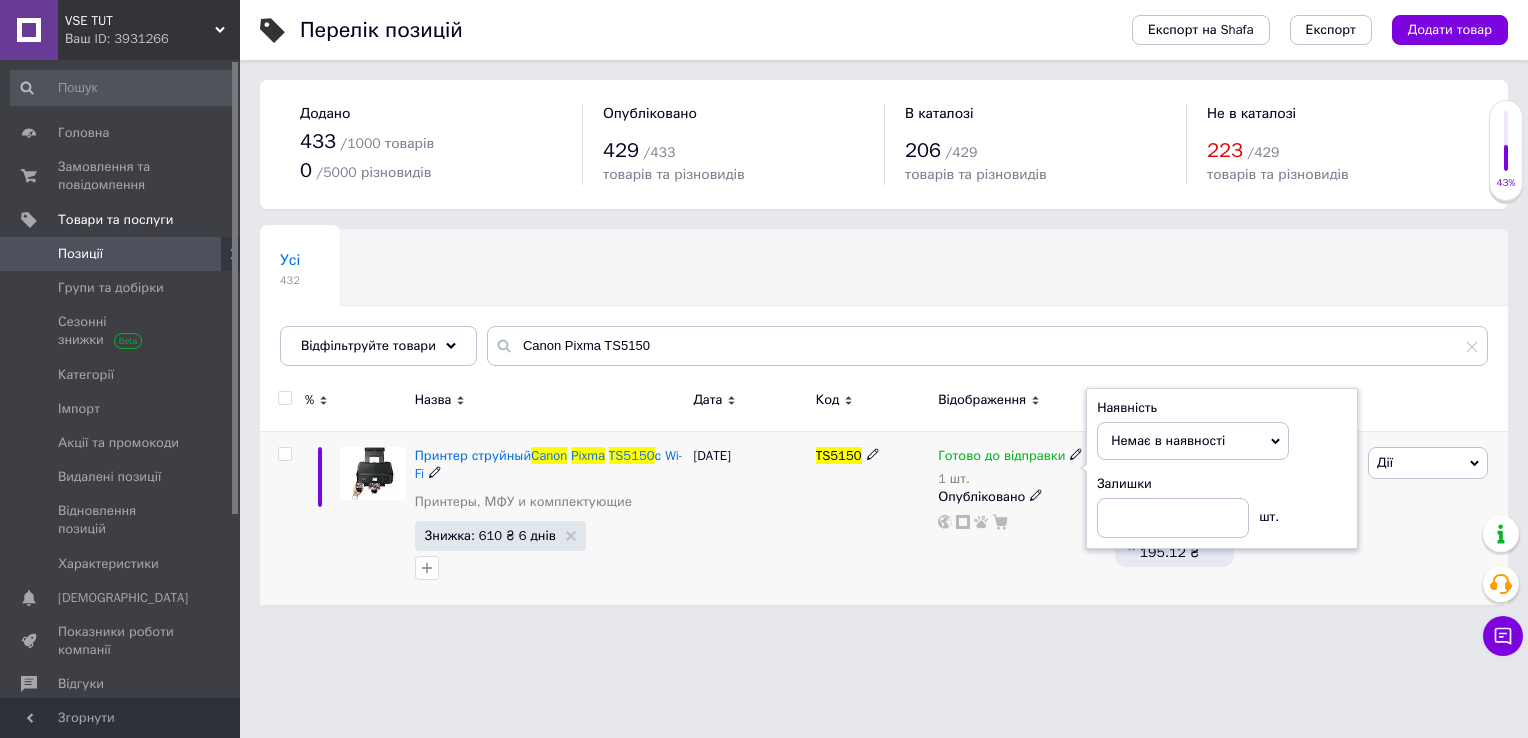 click on "Готово до відправки 1 шт. Наявність Немає в наявності В наявності Під замовлення Готово до відправки Залишки шт. Опубліковано" at bounding box center (1021, 518) 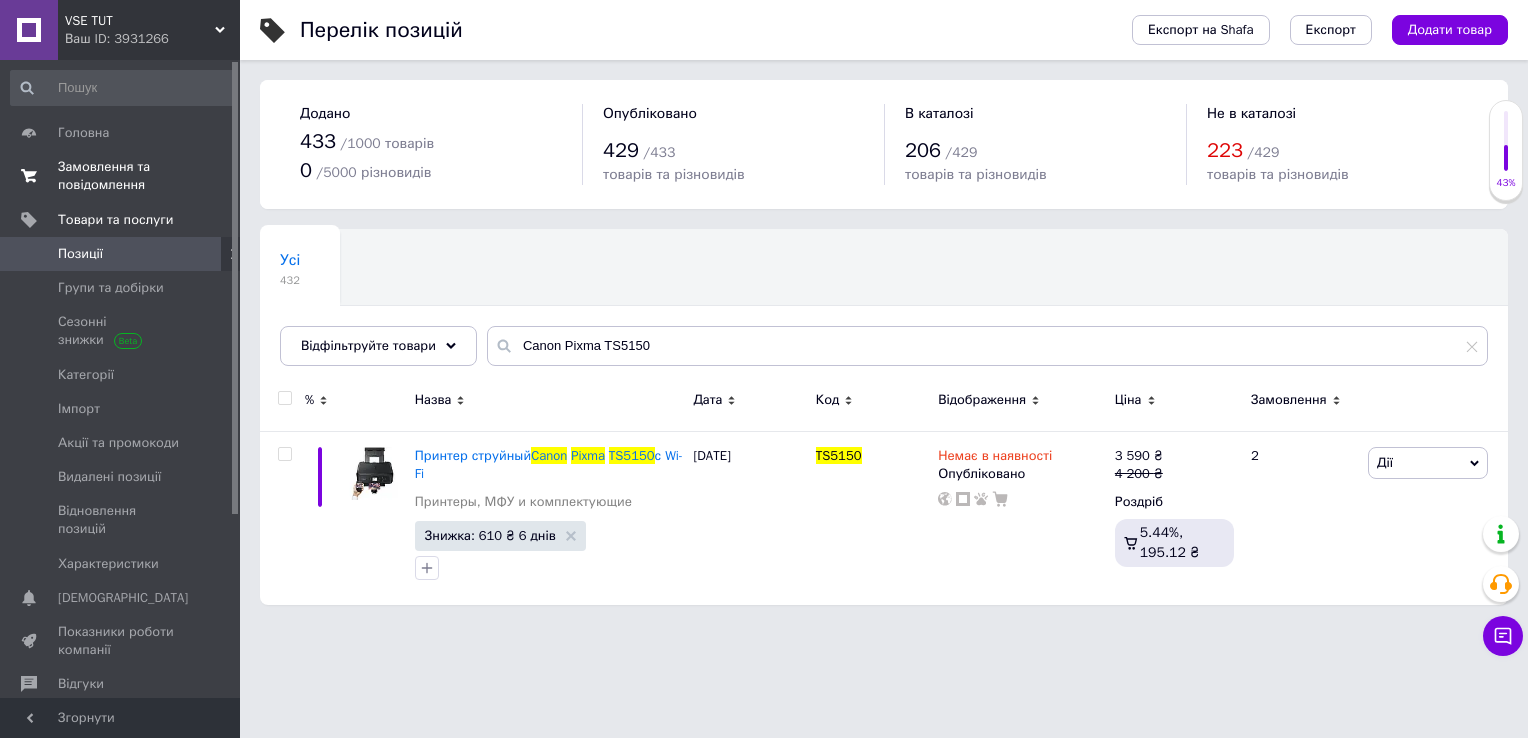 click on "Замовлення та повідомлення" at bounding box center (121, 176) 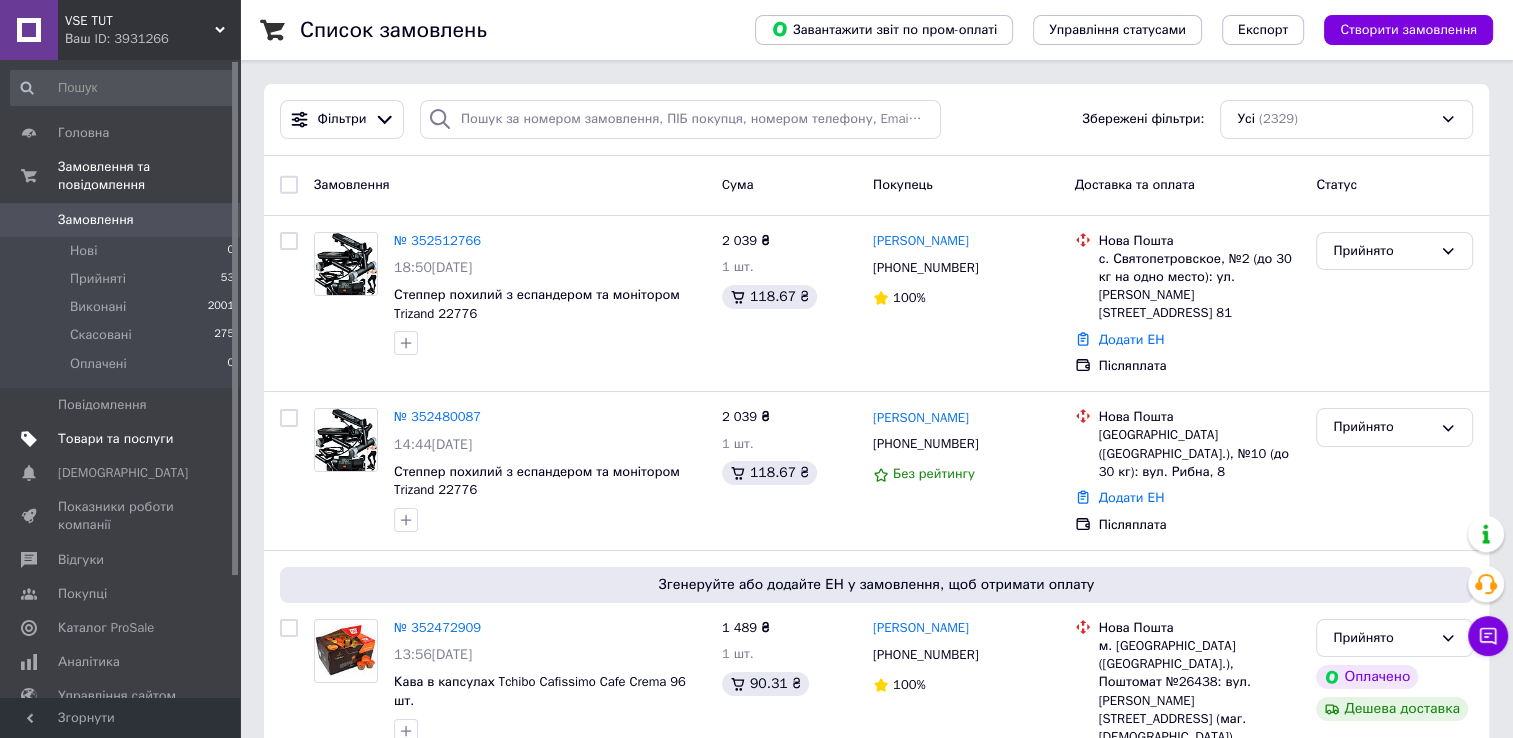 click on "Товари та послуги" at bounding box center (115, 439) 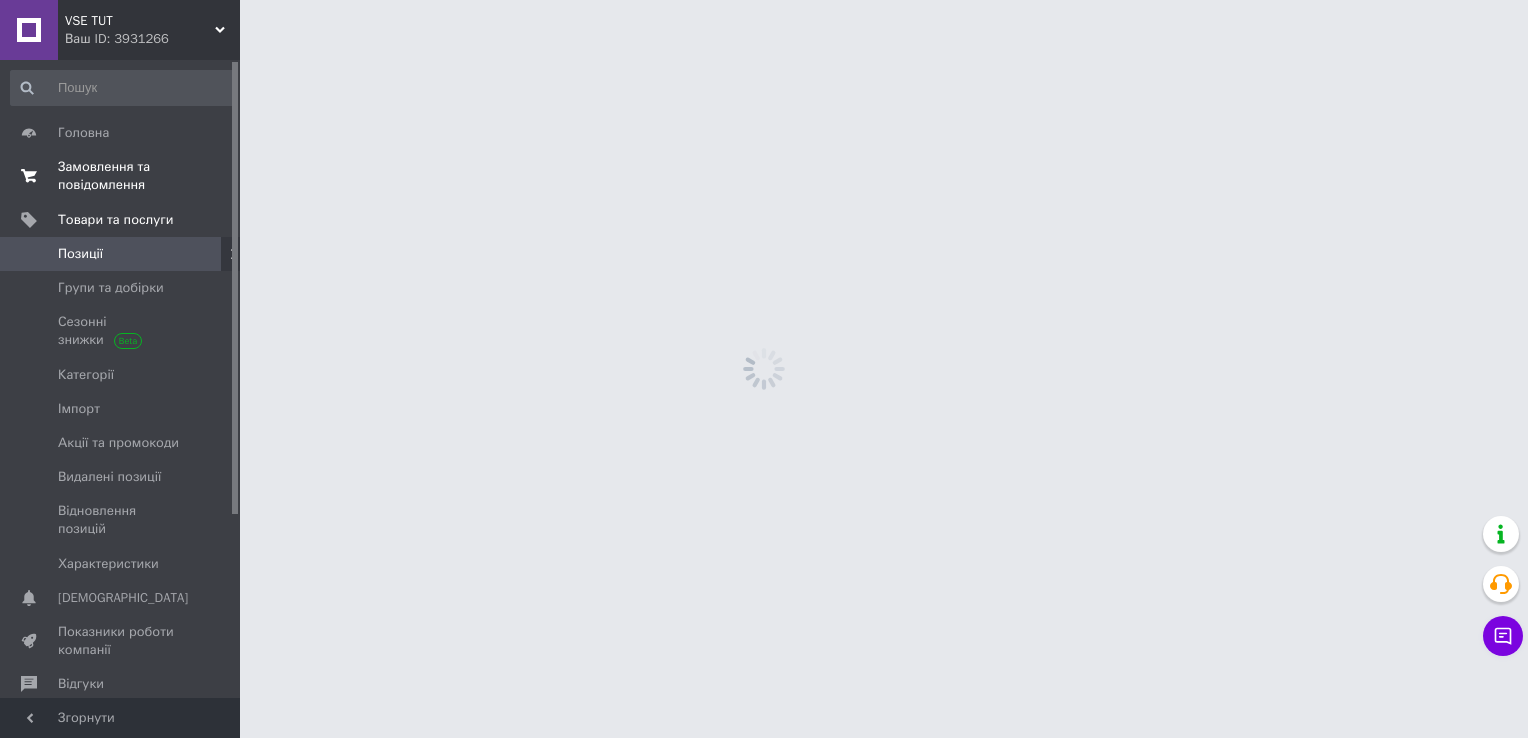 click on "Замовлення та повідомлення" at bounding box center (121, 176) 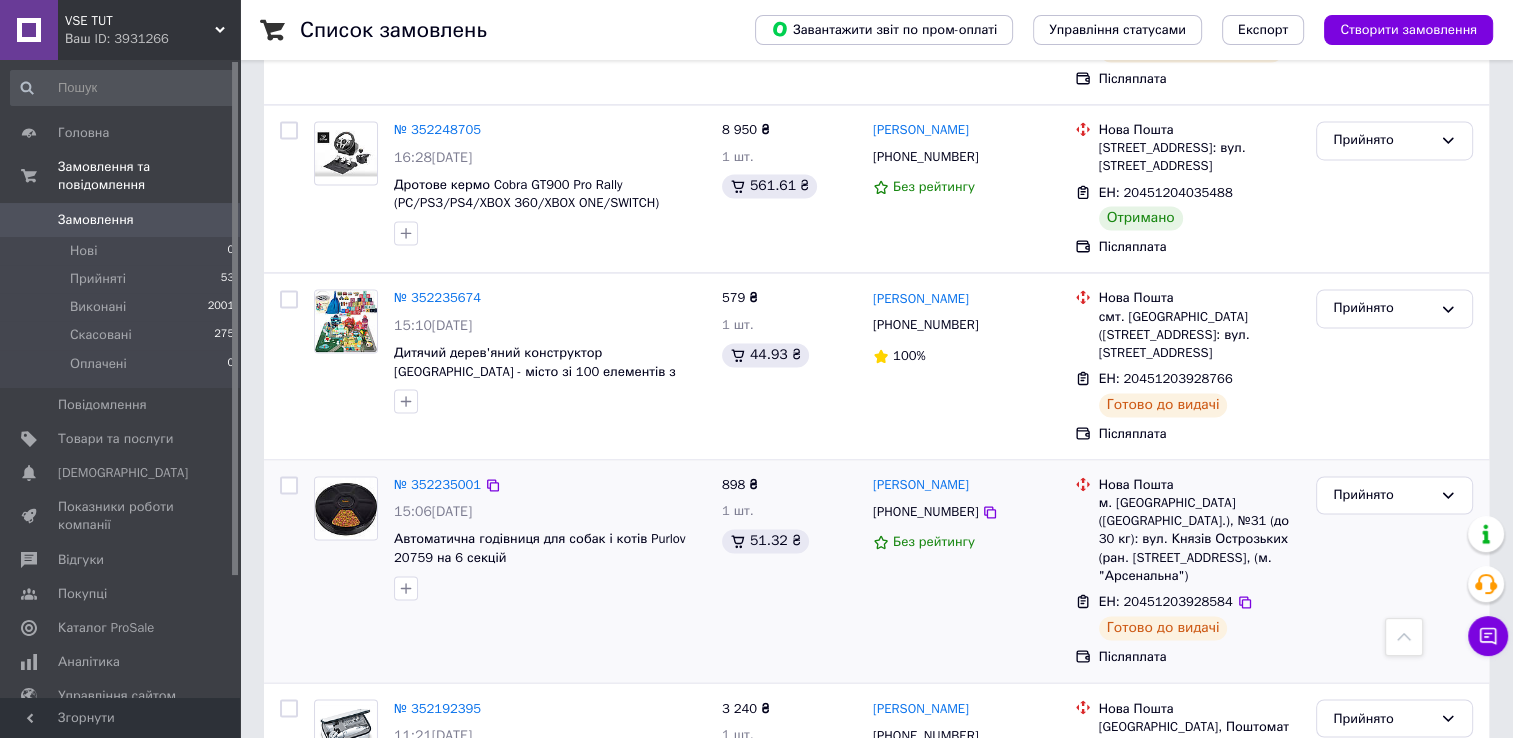 scroll, scrollTop: 3100, scrollLeft: 0, axis: vertical 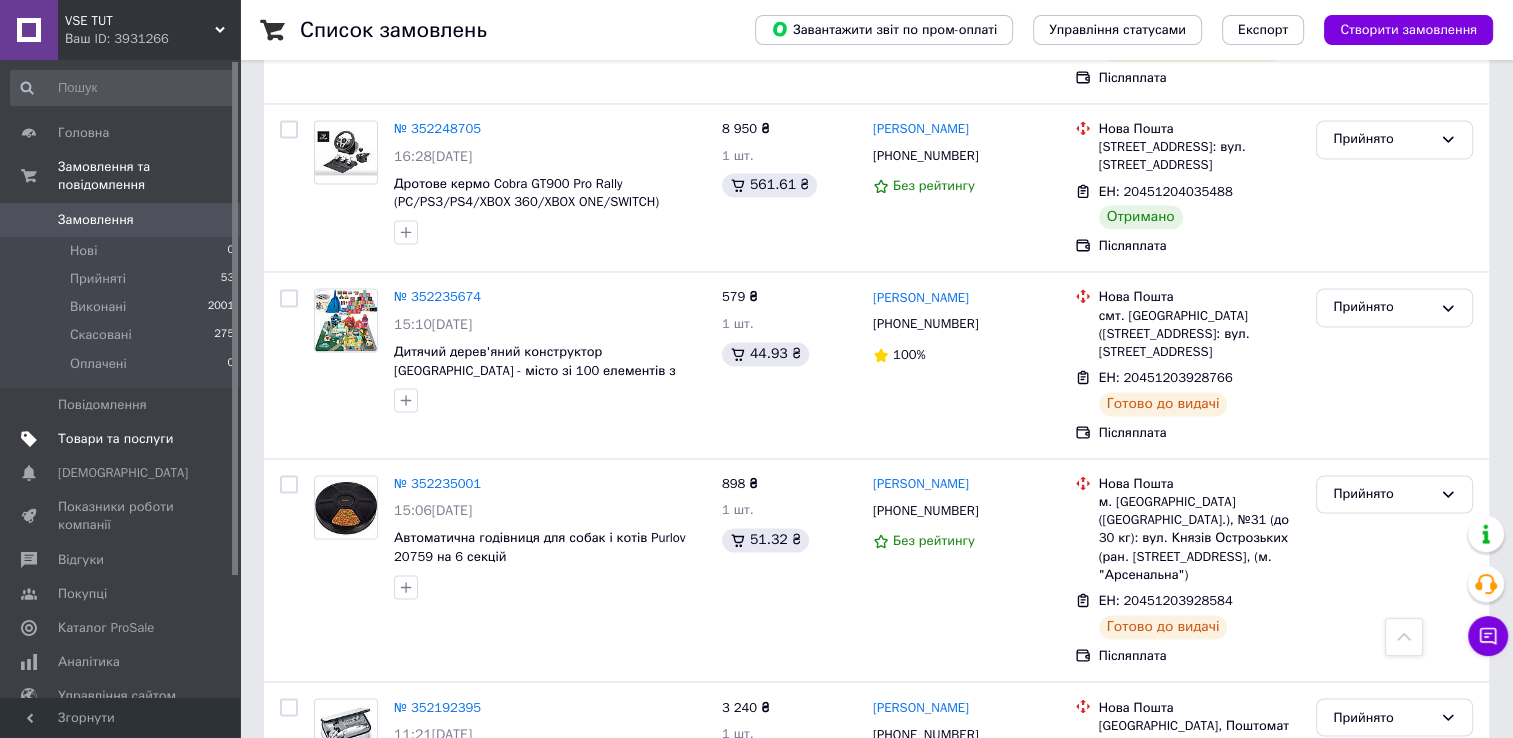 click on "Товари та послуги" at bounding box center [115, 439] 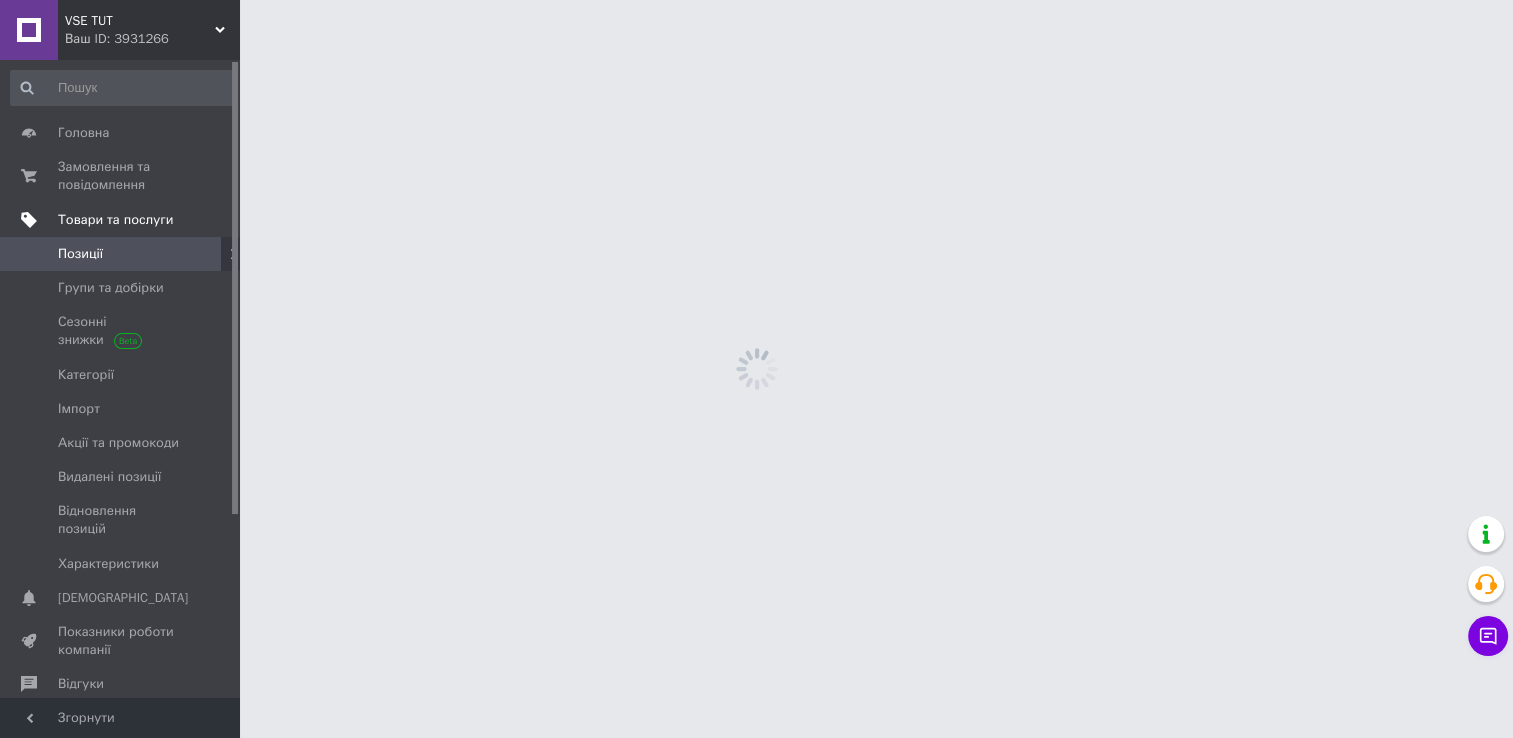 scroll, scrollTop: 0, scrollLeft: 0, axis: both 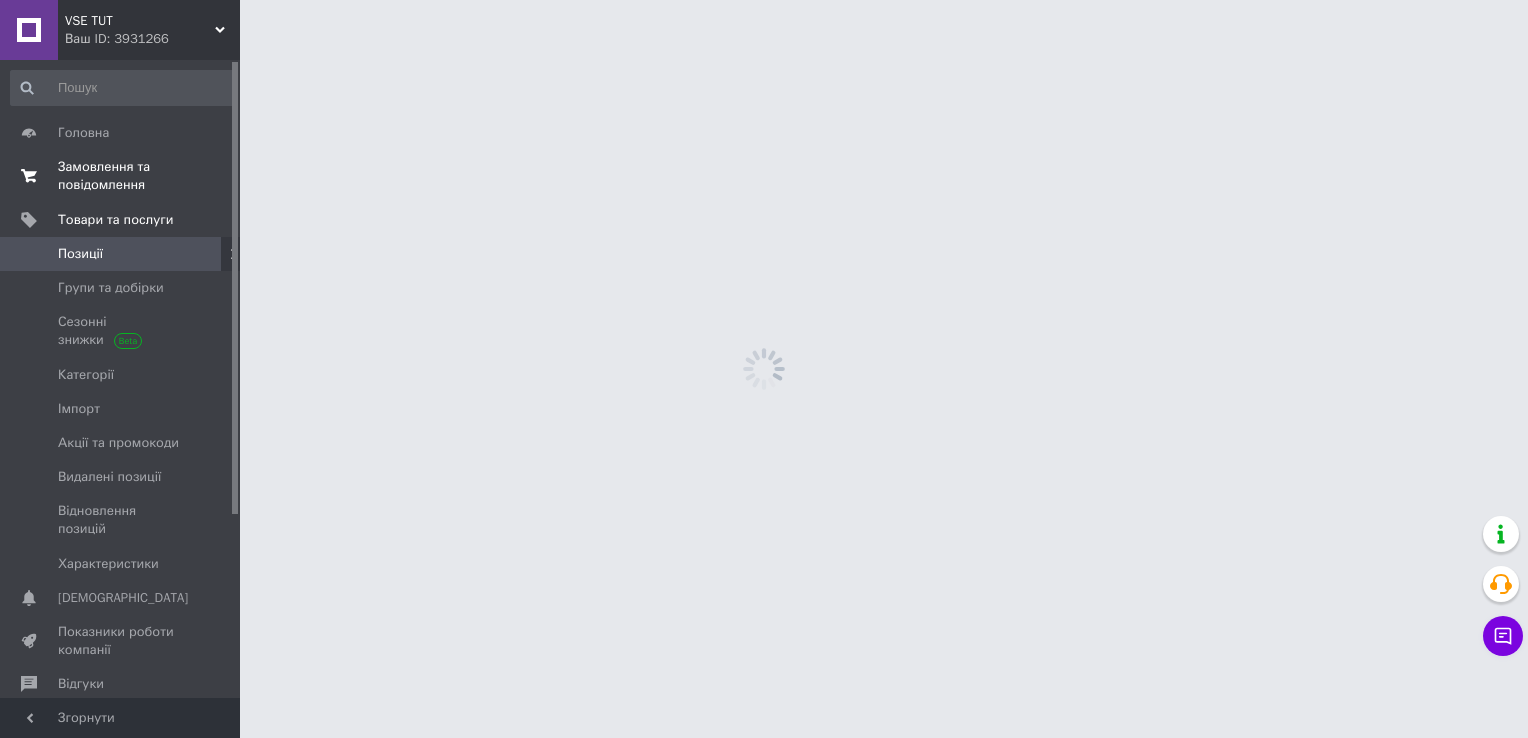 click on "Замовлення та повідомлення" at bounding box center [121, 176] 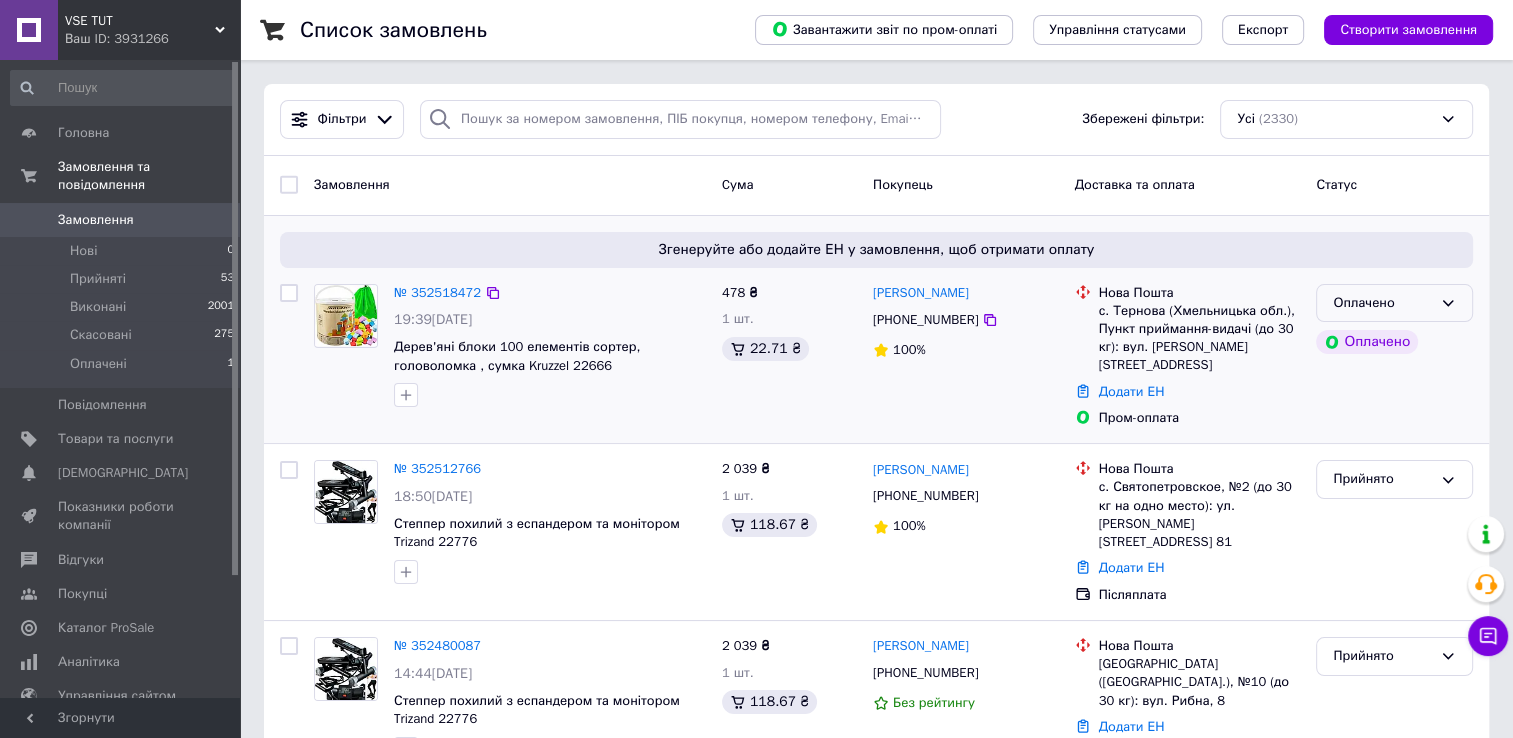 click 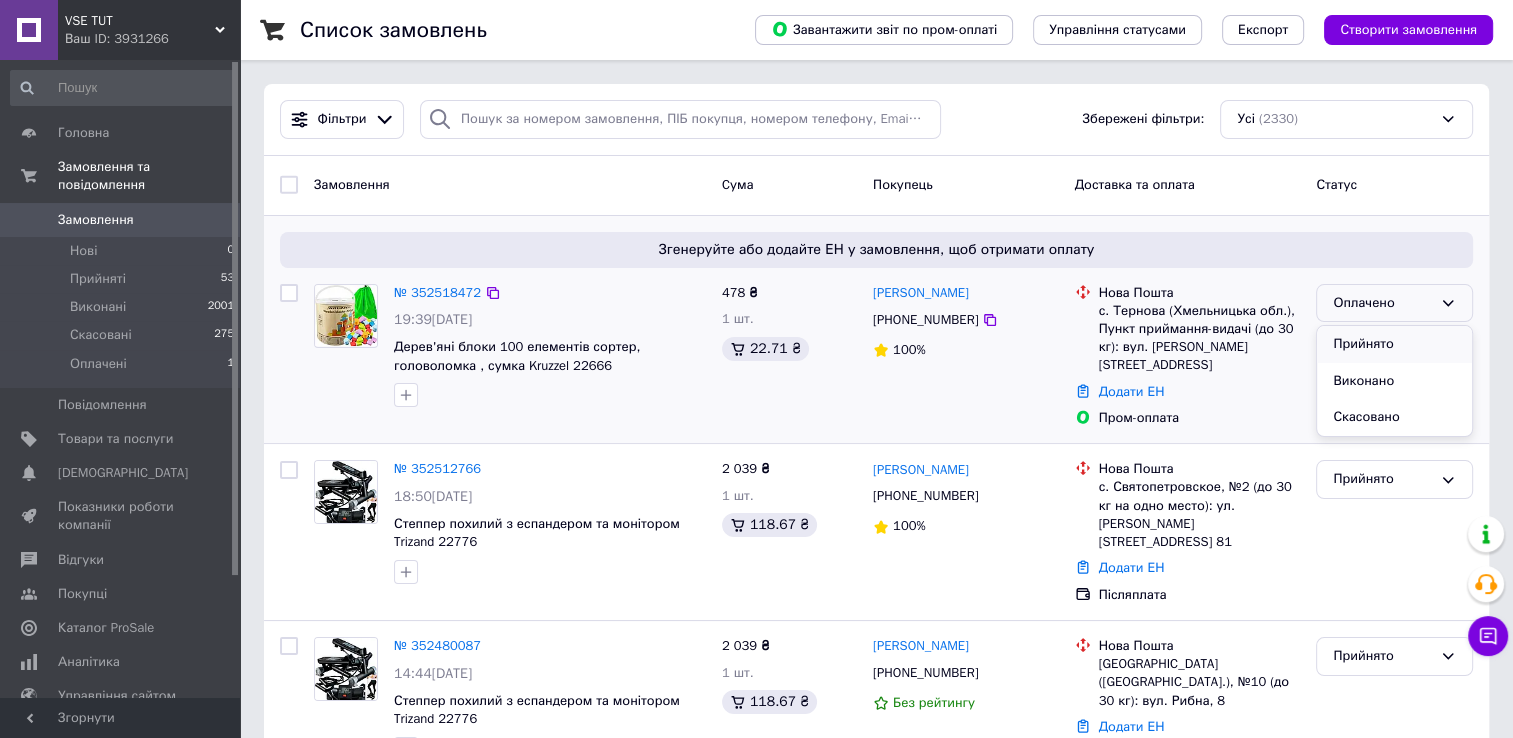click on "Прийнято" at bounding box center (1394, 344) 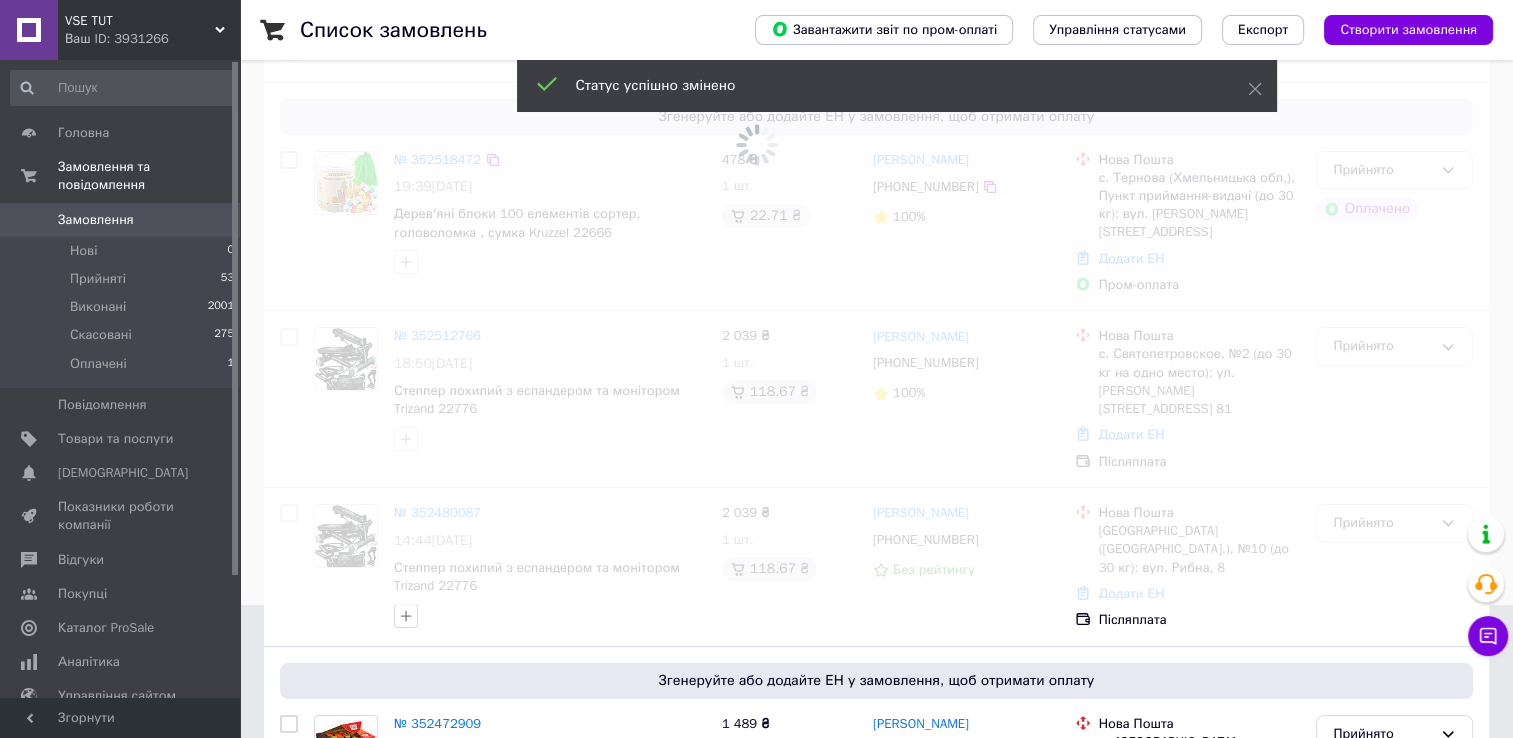 scroll, scrollTop: 300, scrollLeft: 0, axis: vertical 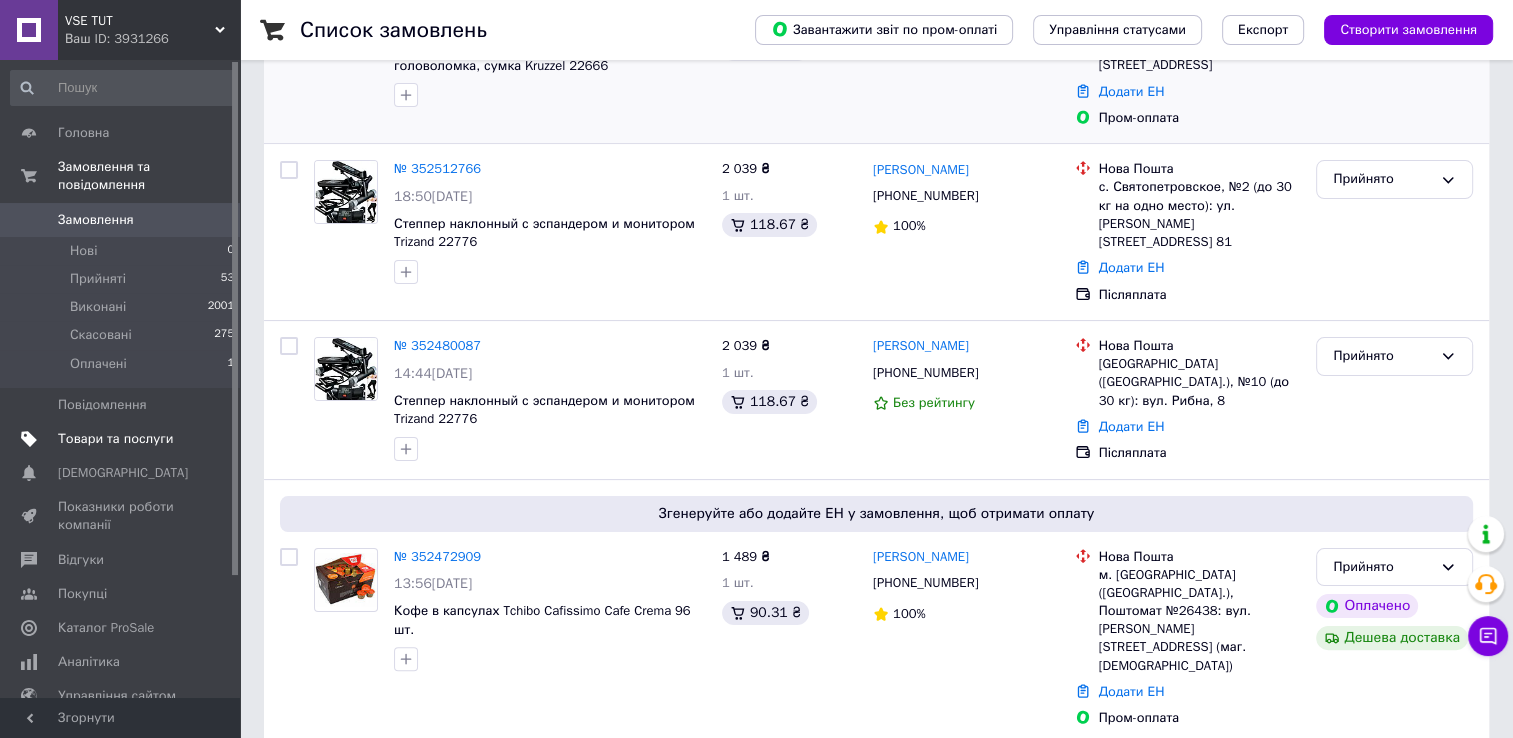 click on "Товари та послуги" at bounding box center [123, 439] 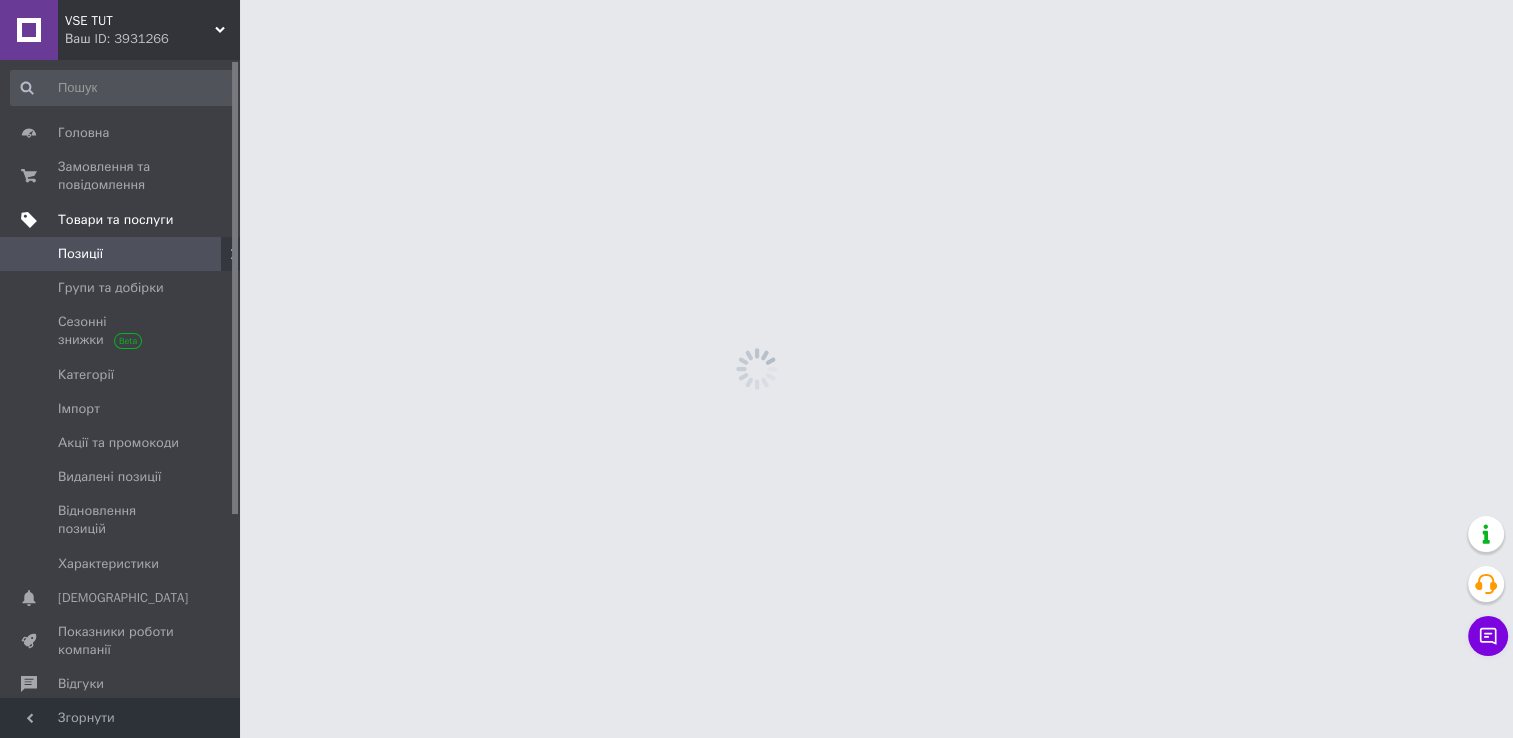scroll, scrollTop: 0, scrollLeft: 0, axis: both 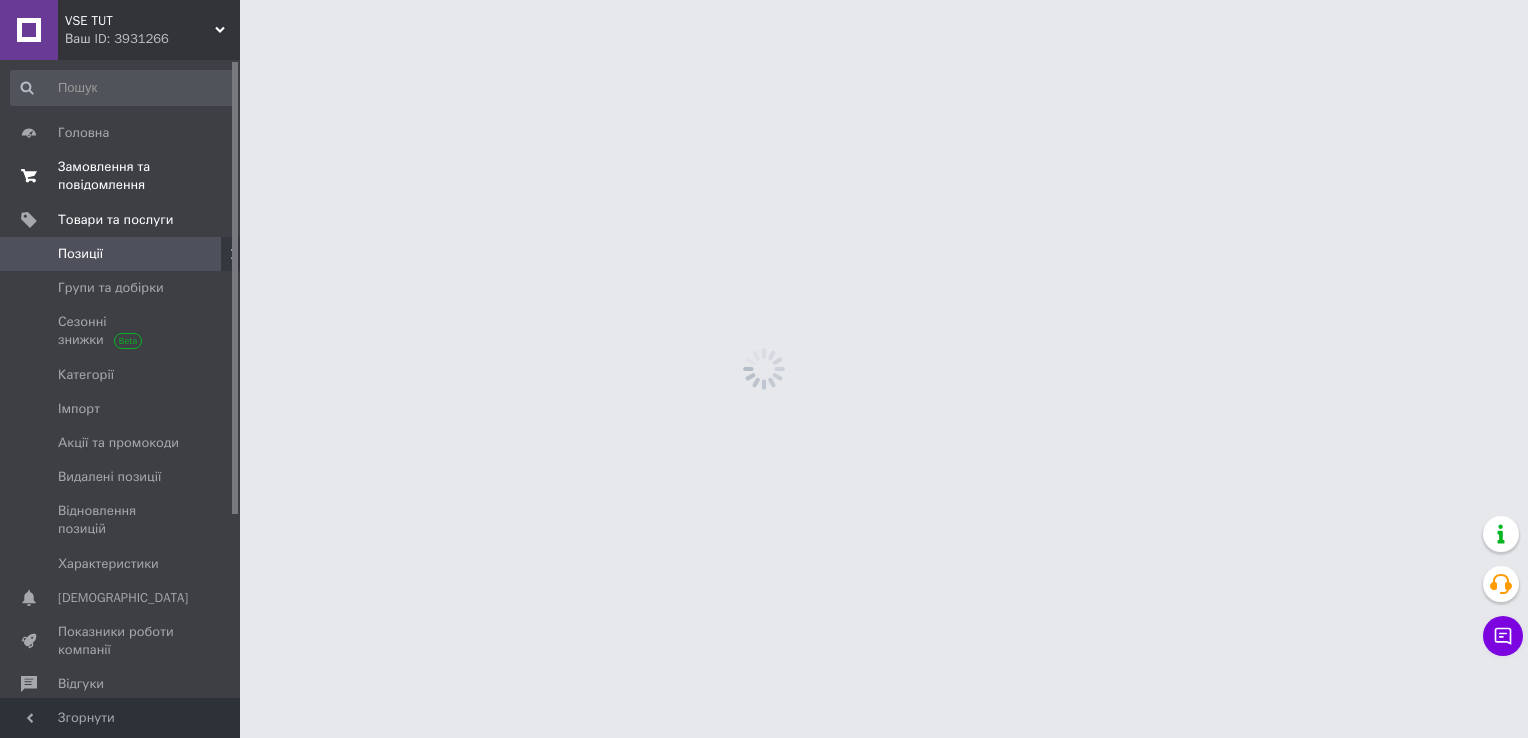 click on "Замовлення та повідомлення 0 0" at bounding box center [123, 176] 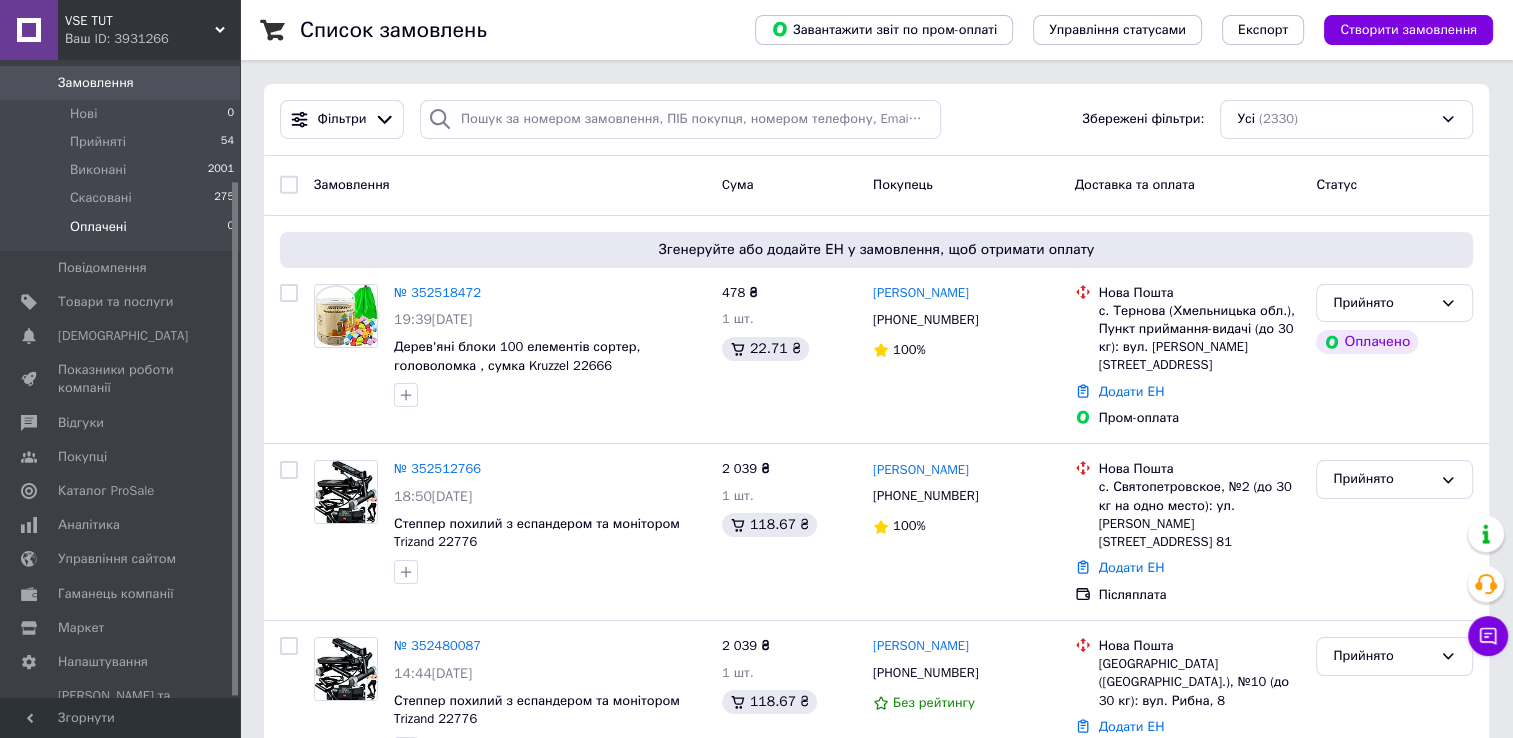 scroll, scrollTop: 151, scrollLeft: 0, axis: vertical 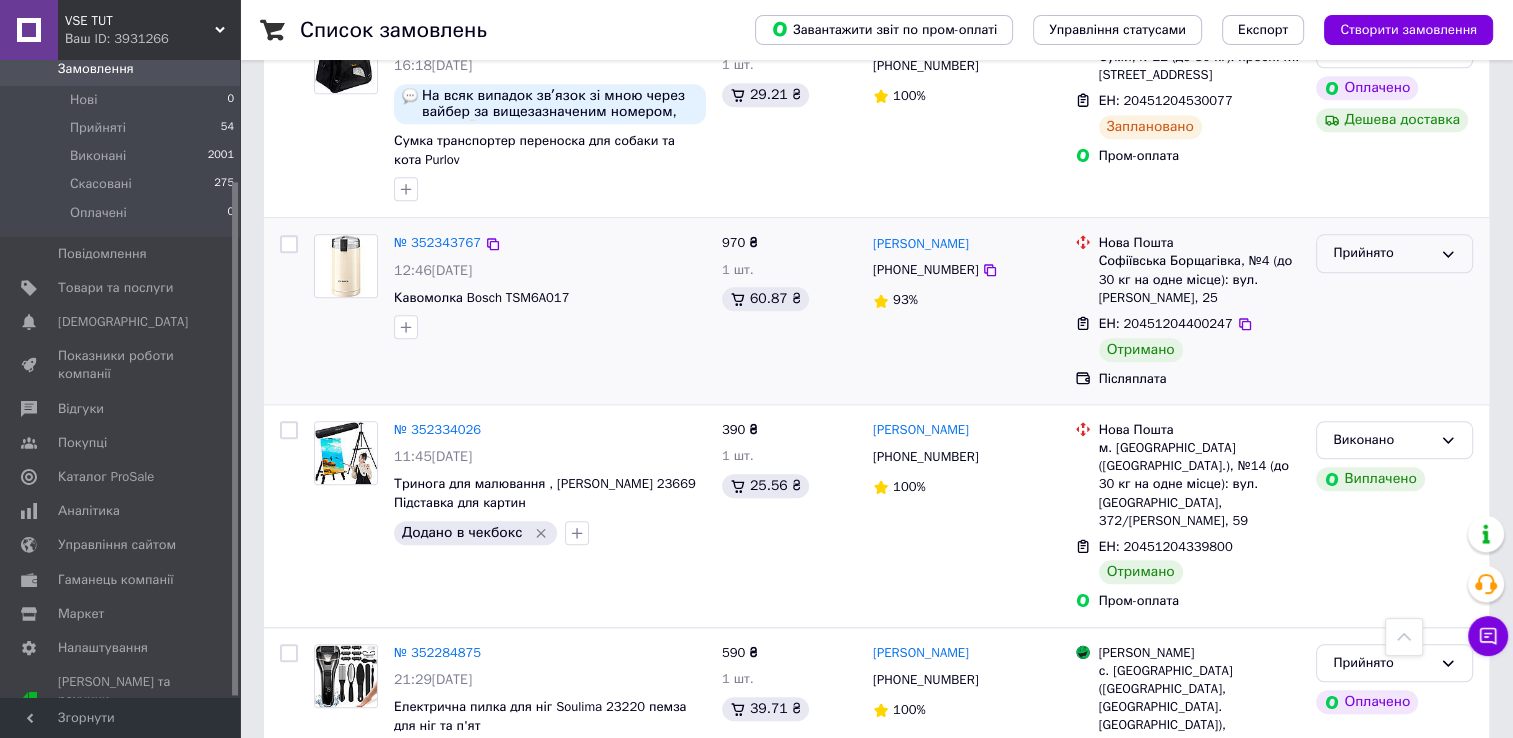 click on "Прийнято" at bounding box center [1382, 253] 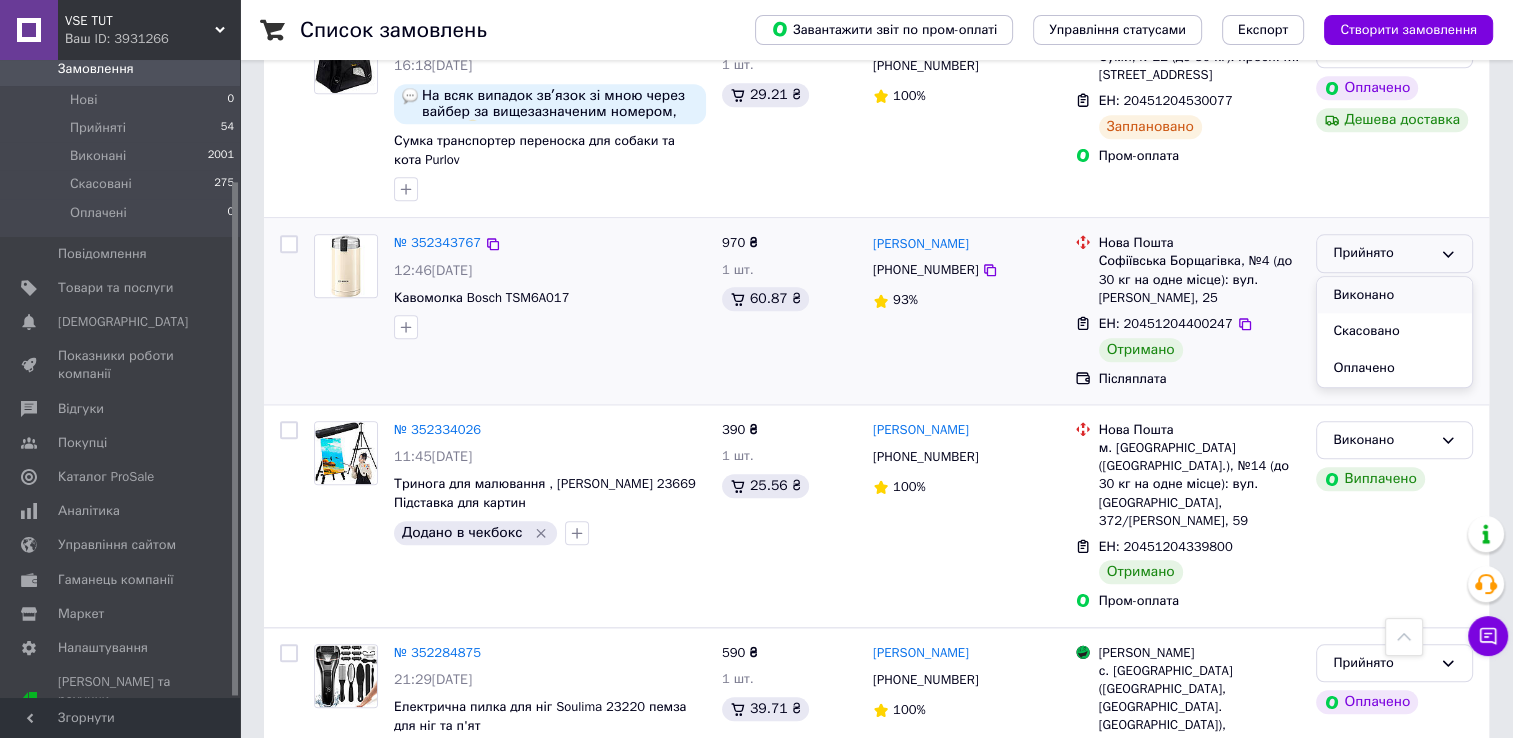 click on "Виконано" at bounding box center [1394, 295] 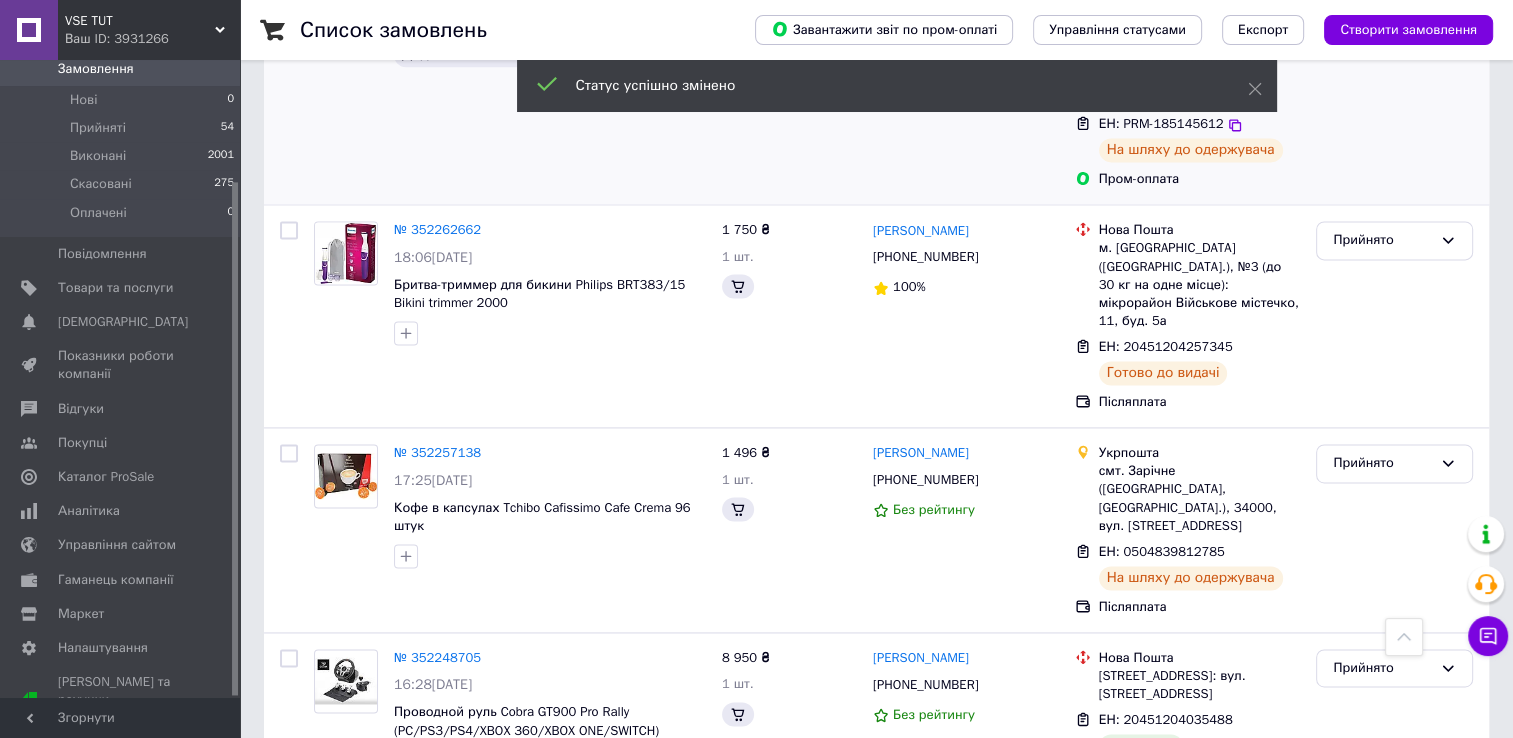 scroll, scrollTop: 2800, scrollLeft: 0, axis: vertical 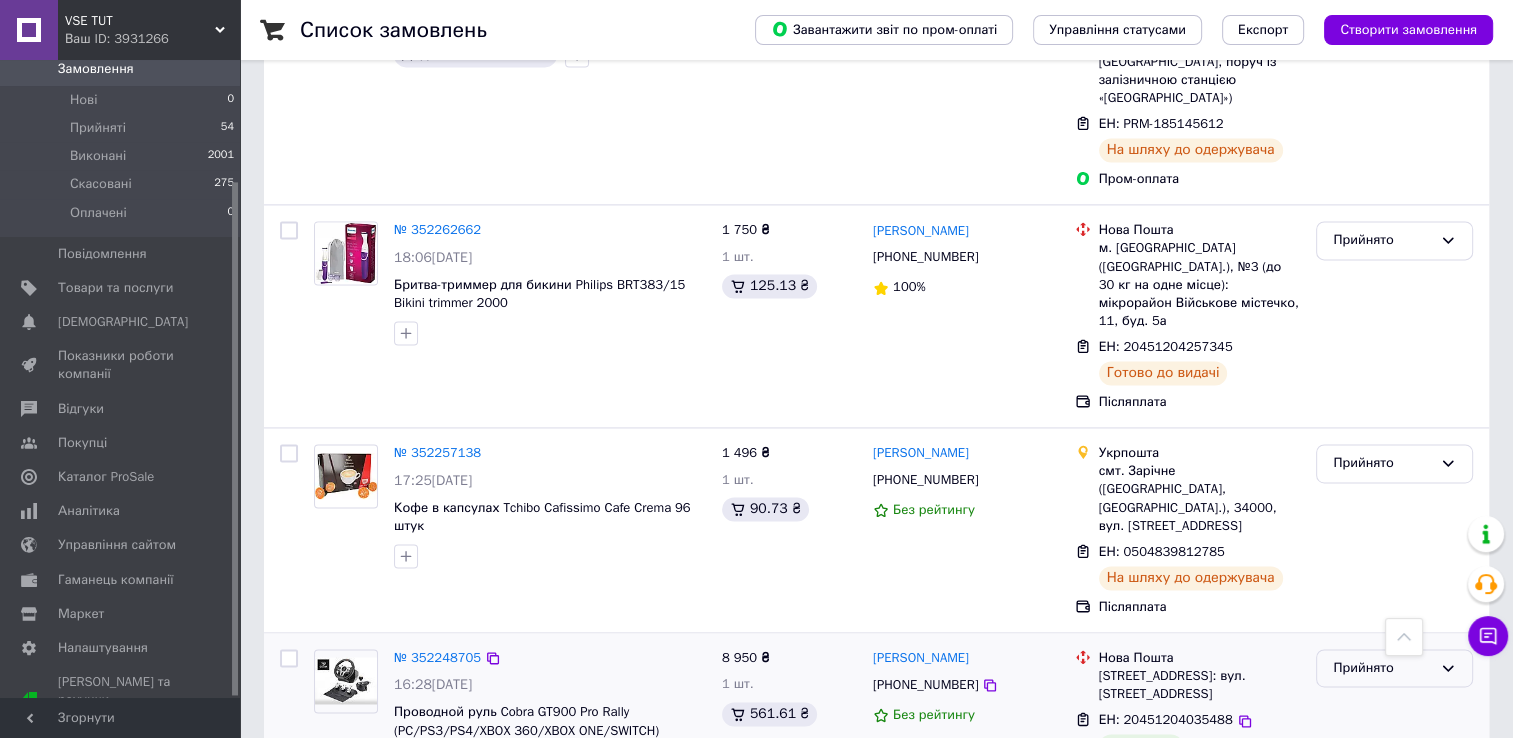 click on "Прийнято" at bounding box center [1382, 668] 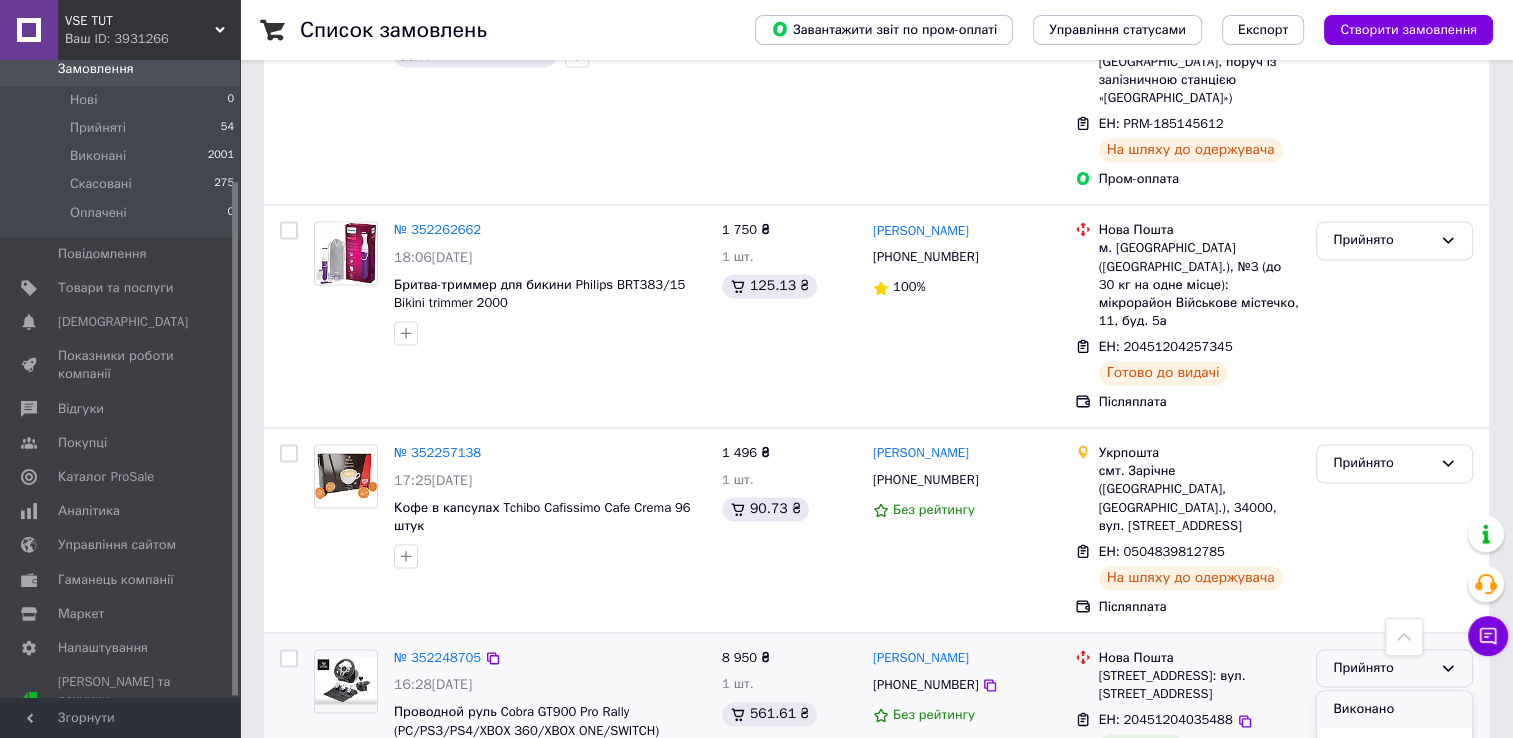 click on "Виконано" at bounding box center [1394, 709] 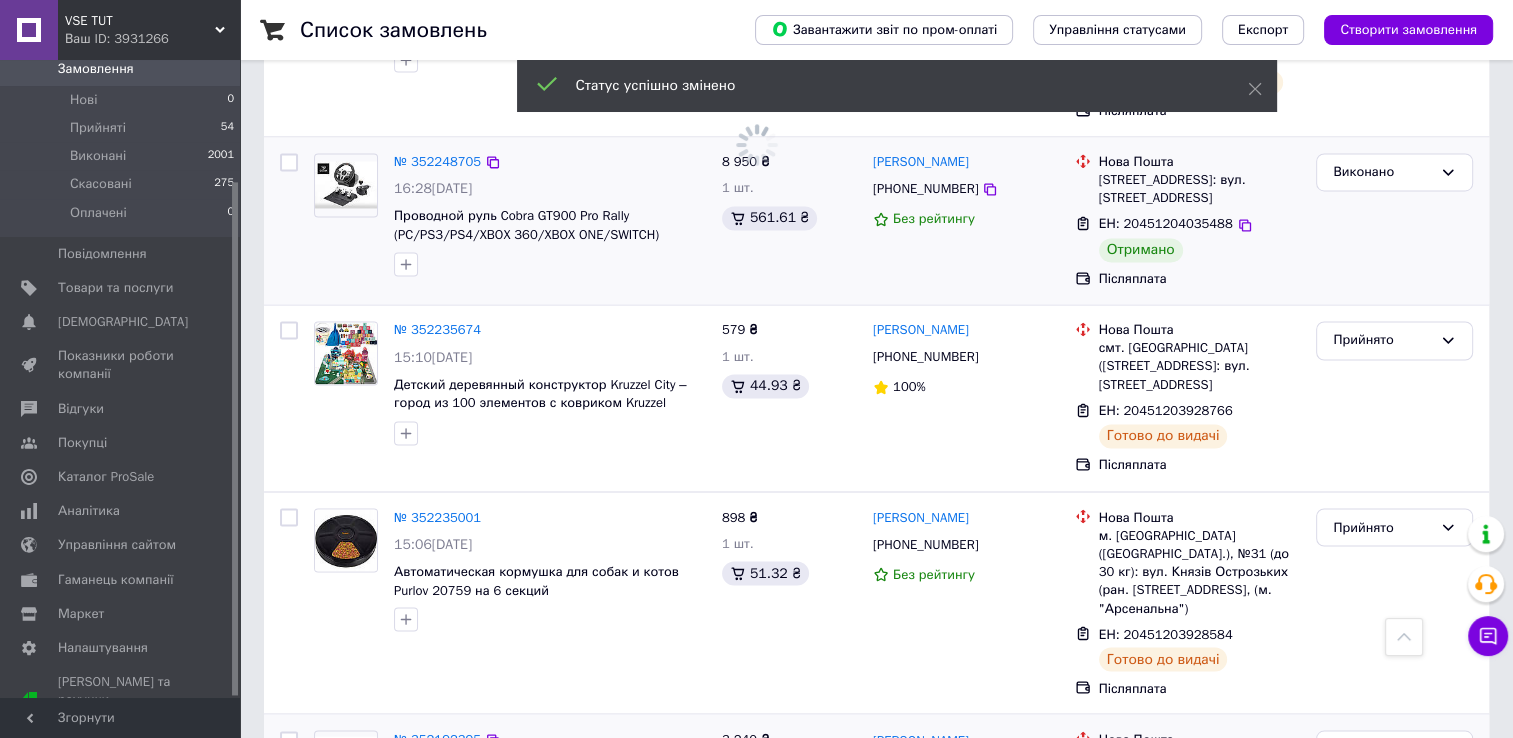 scroll, scrollTop: 3419, scrollLeft: 0, axis: vertical 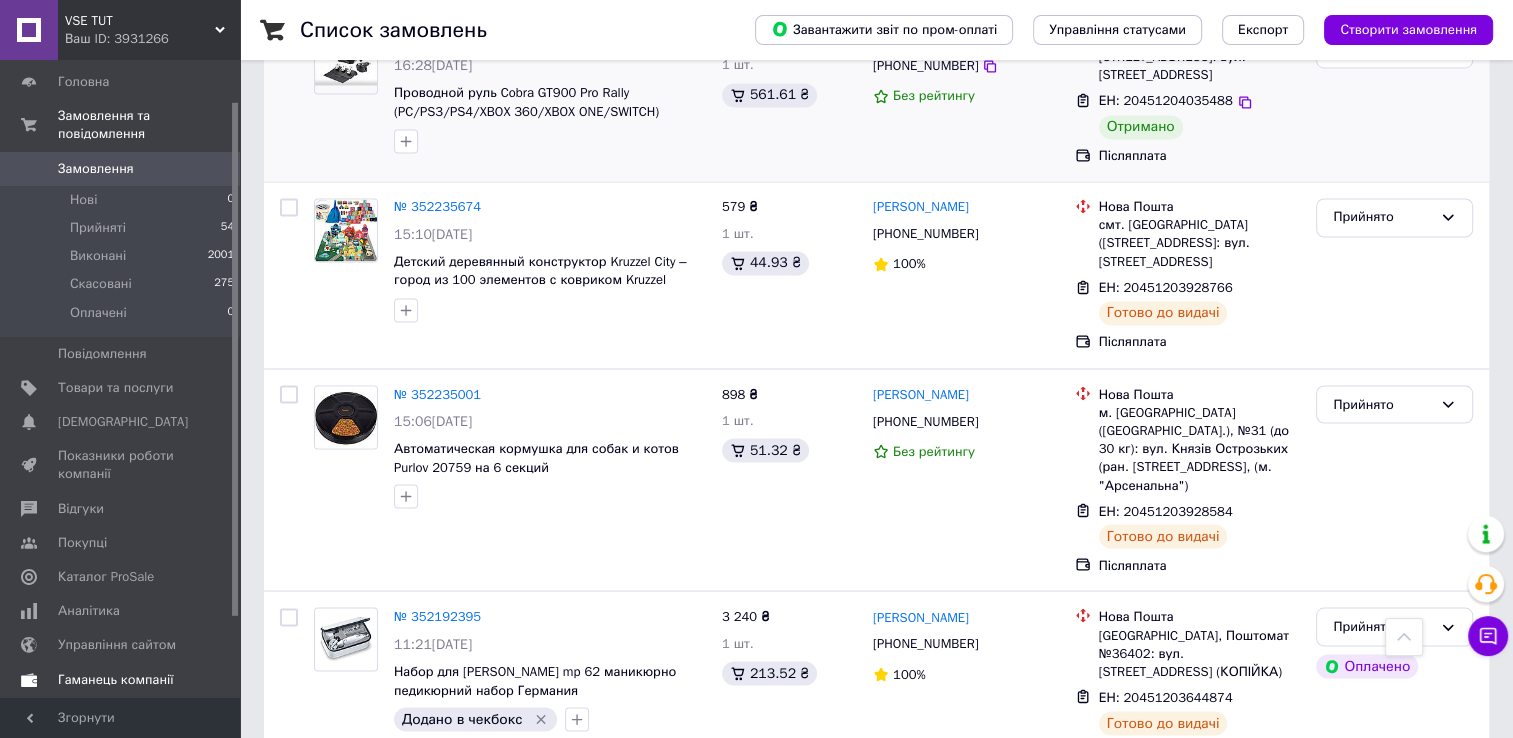 click on "Каталог ProSale" at bounding box center [106, 577] 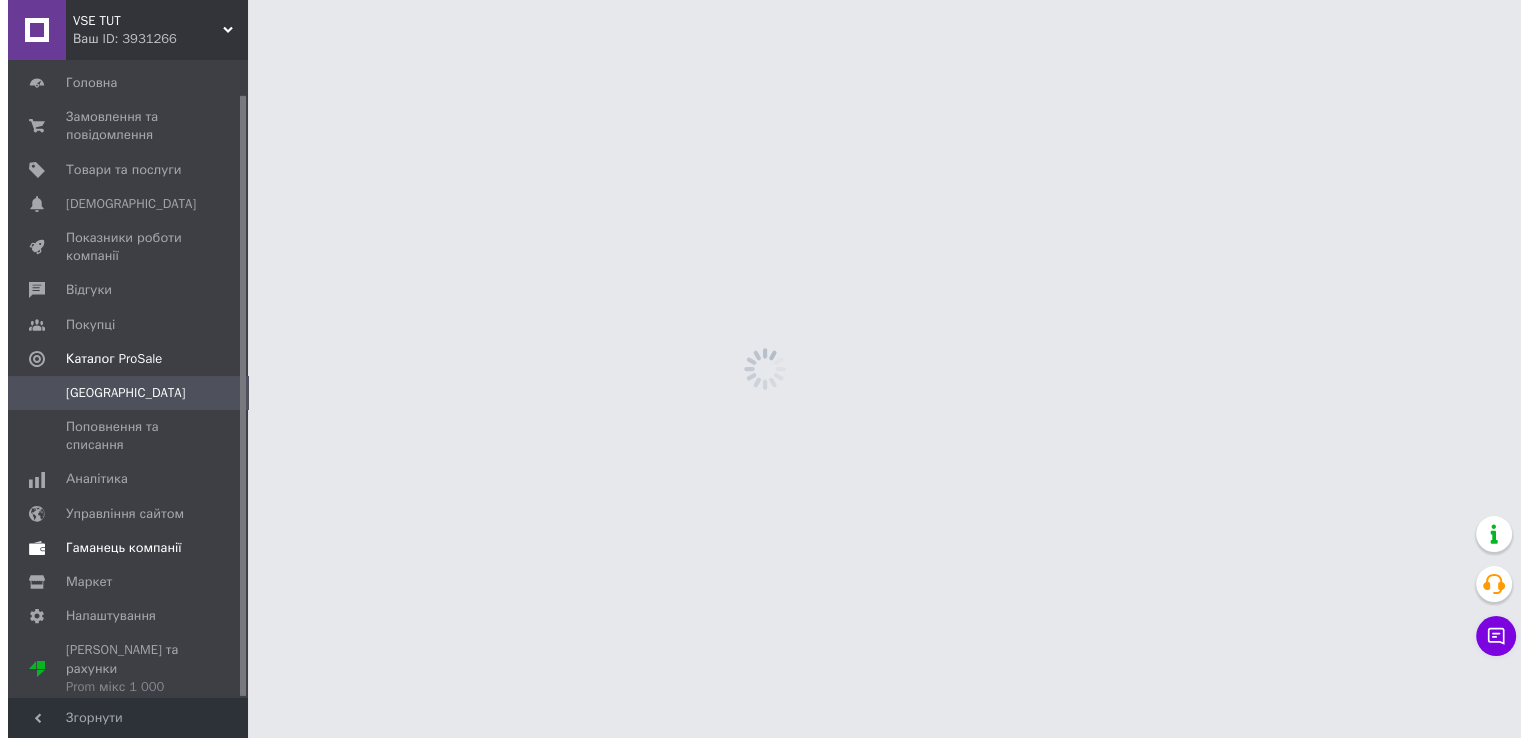 scroll, scrollTop: 0, scrollLeft: 0, axis: both 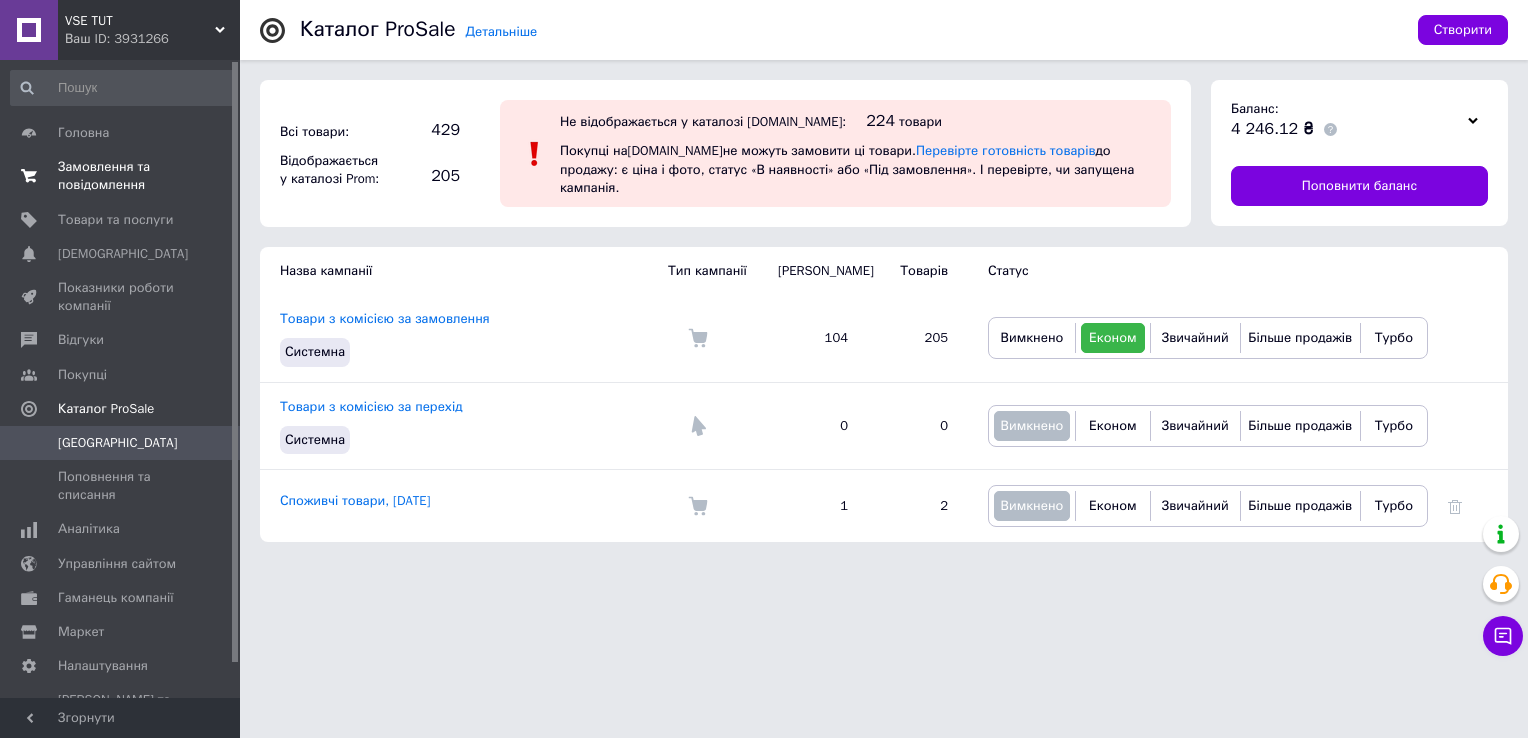 click on "Замовлення та повідомлення" at bounding box center [121, 176] 